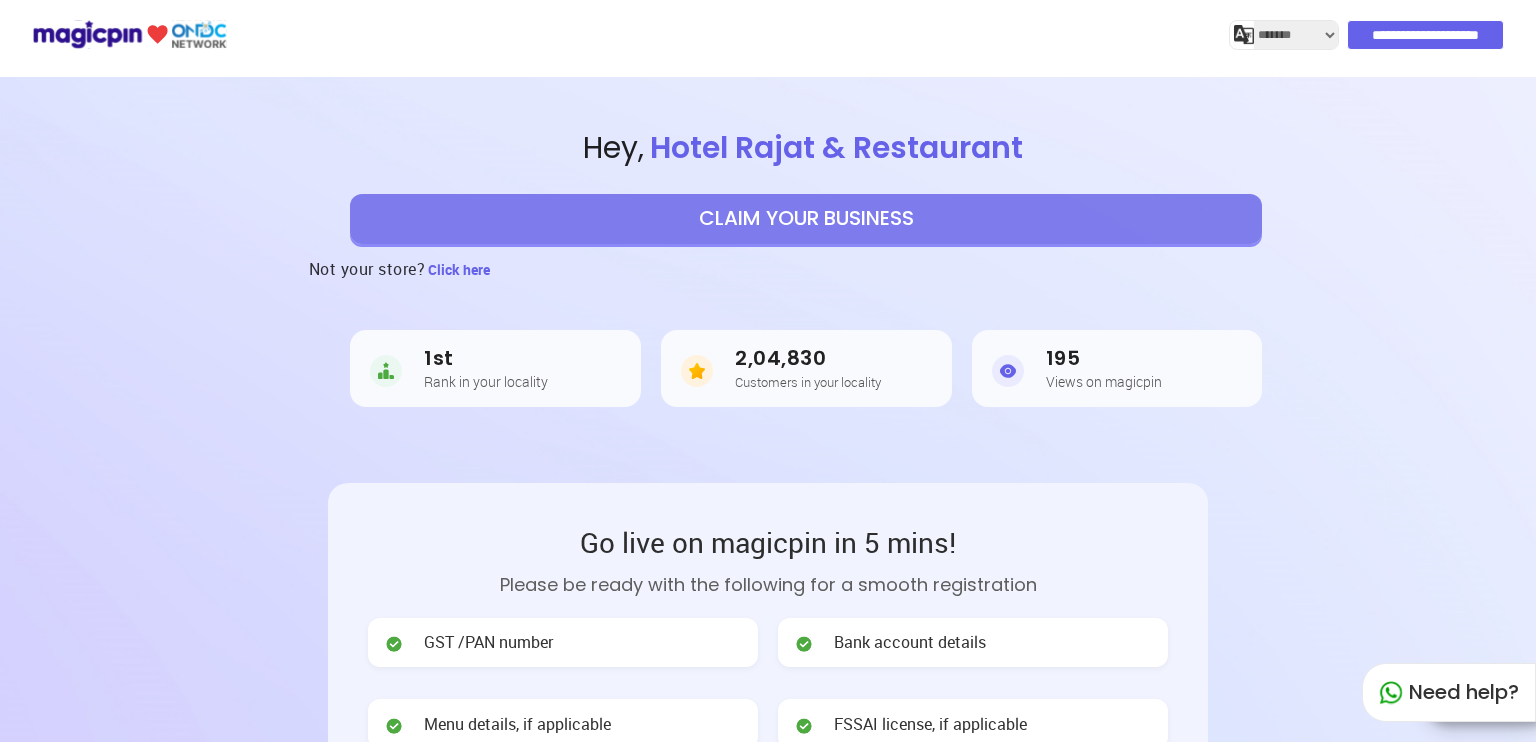 select on "*******" 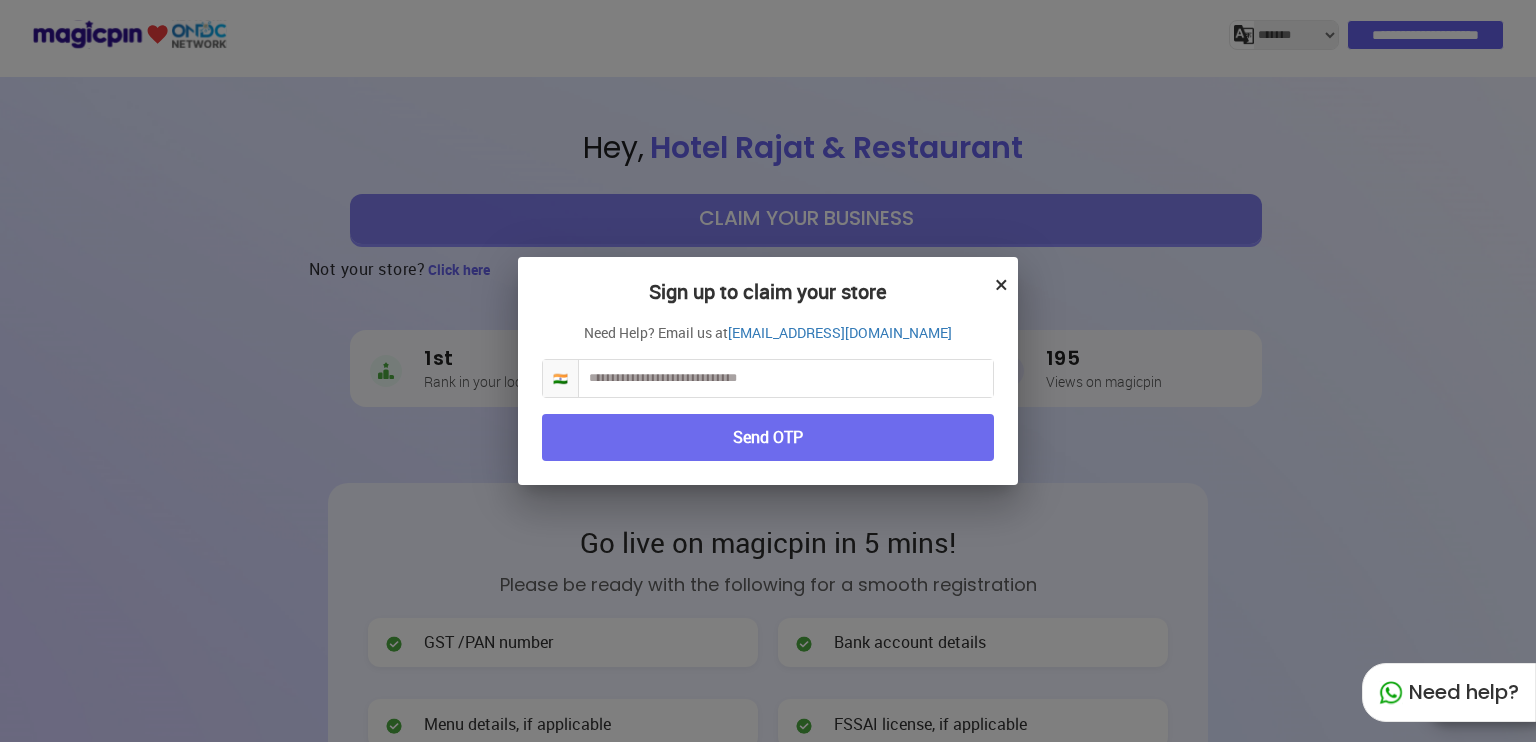 click at bounding box center (786, 378) 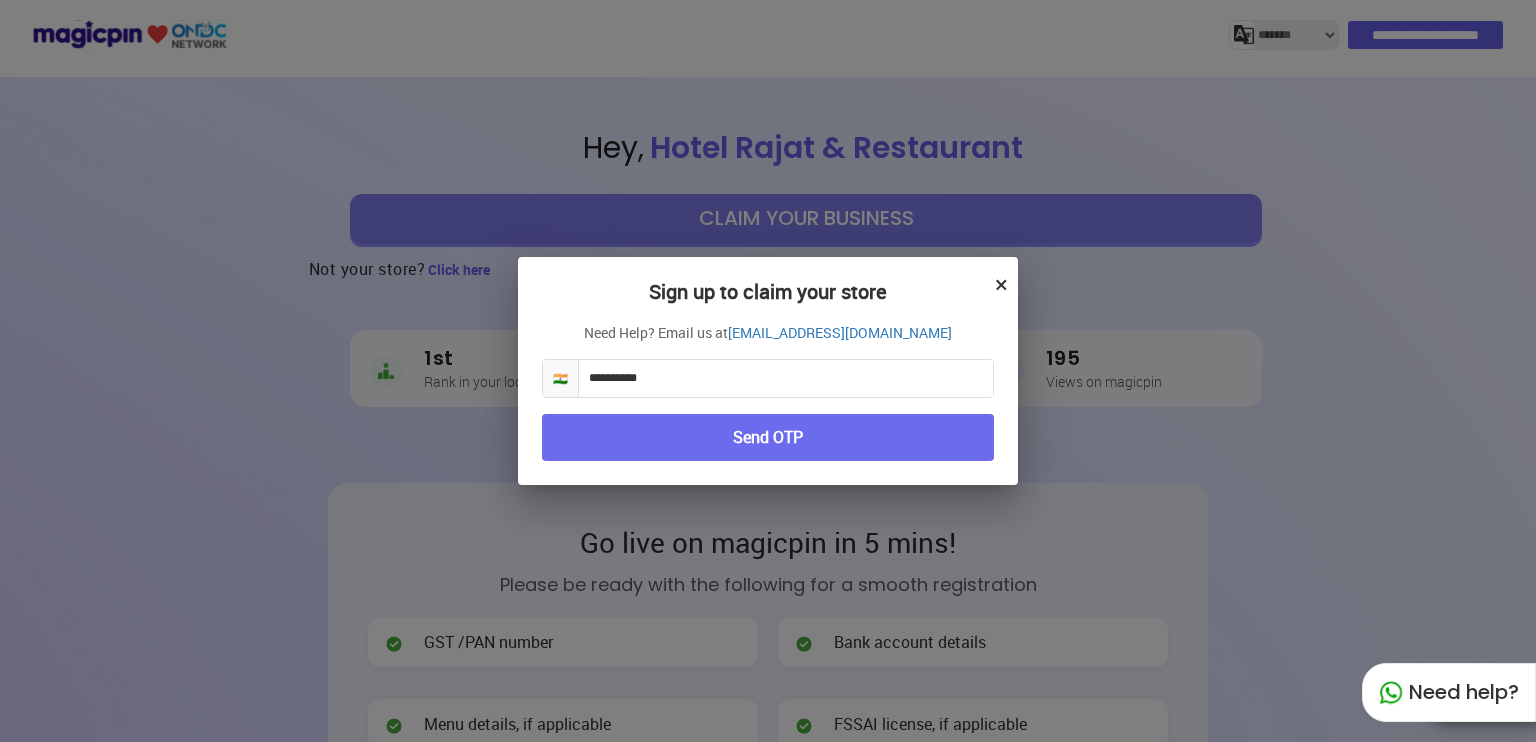 type on "**********" 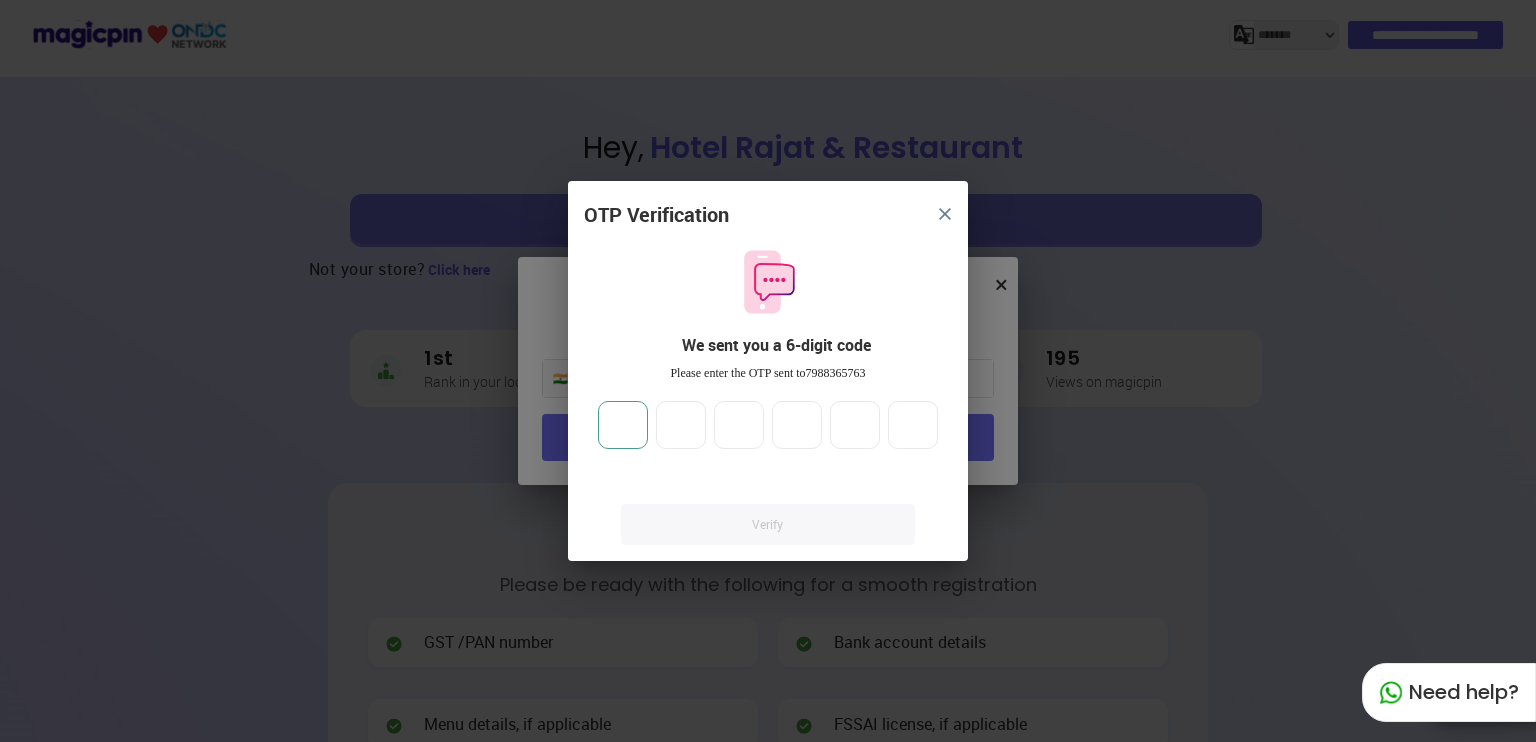 click at bounding box center (623, 425) 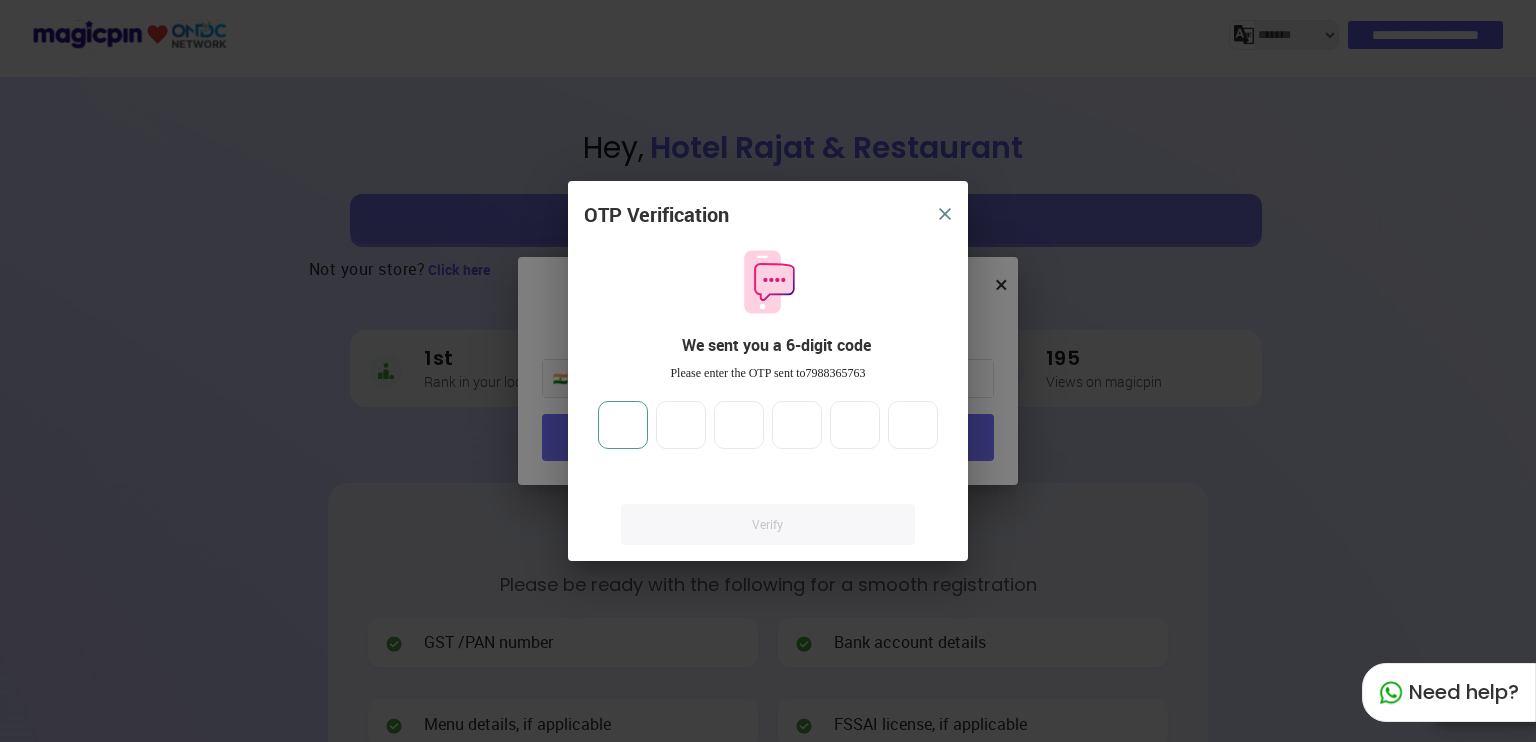 type on "*" 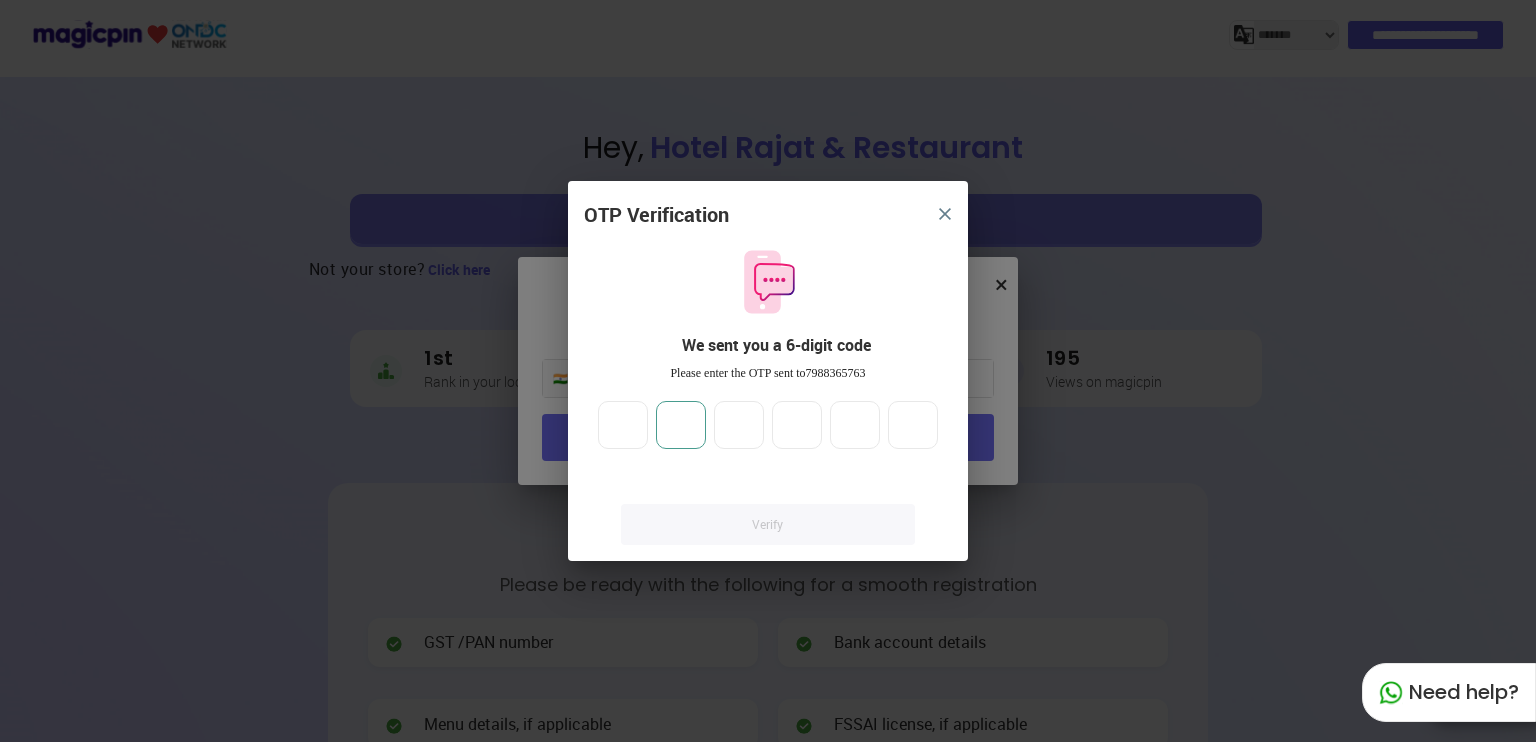 type on "*" 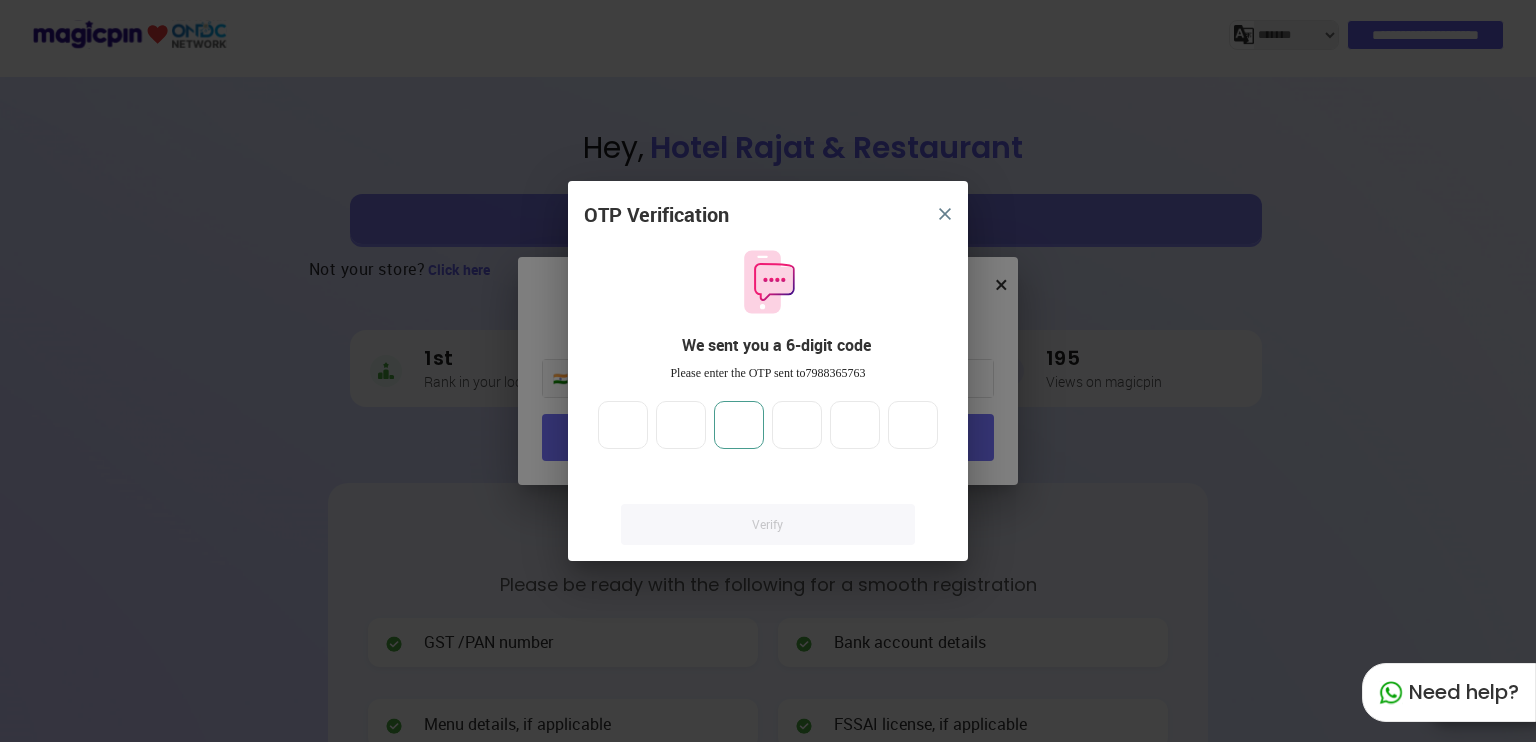 type on "*" 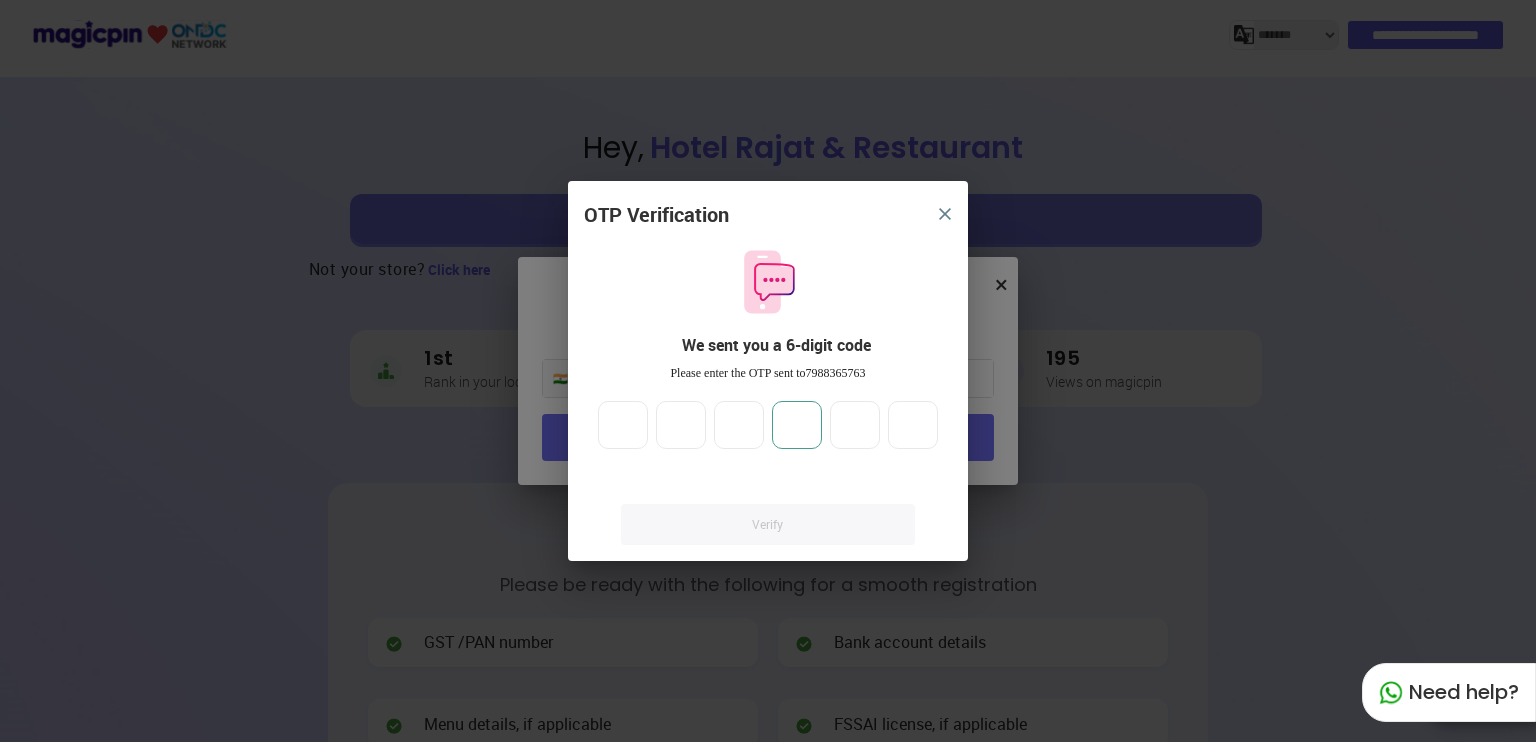 type on "*" 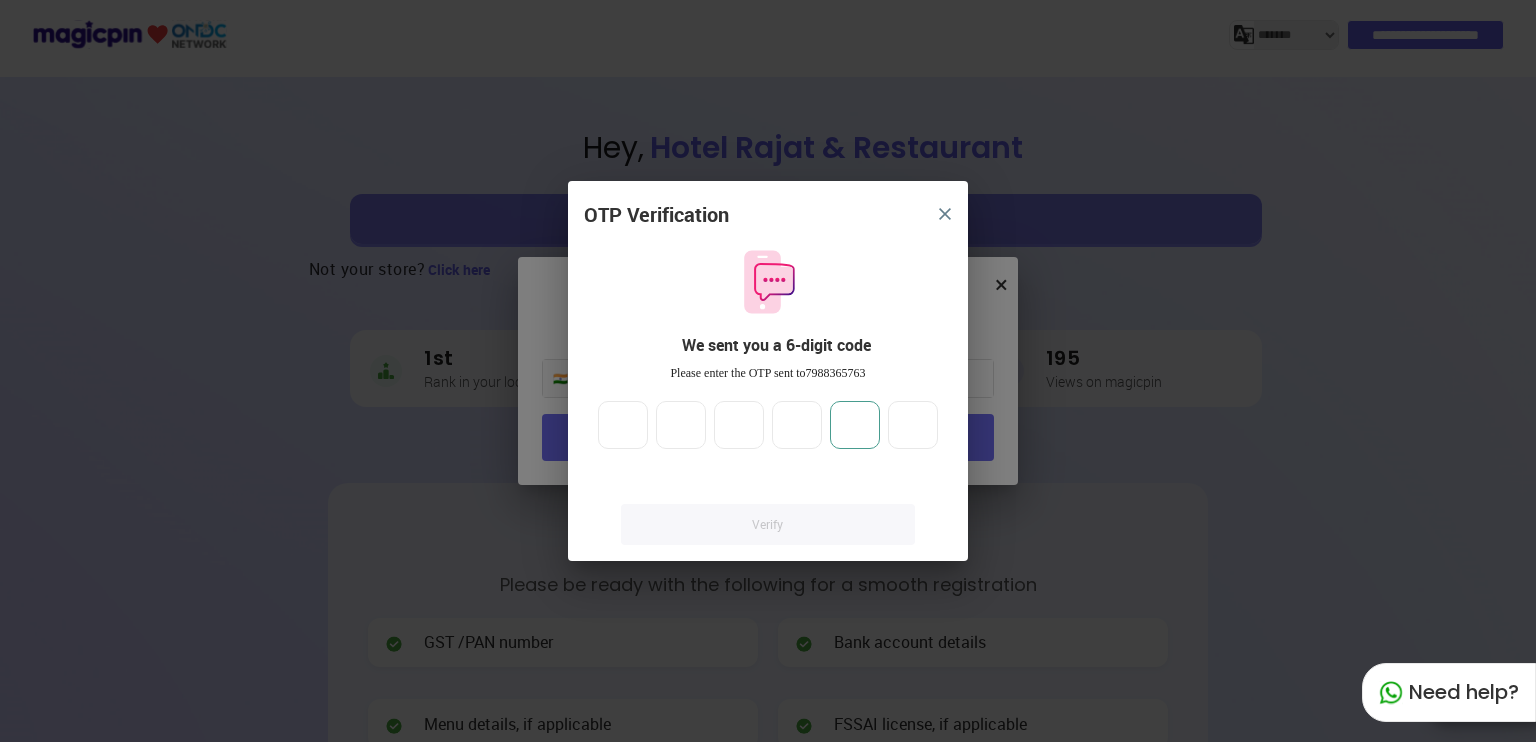 type on "*" 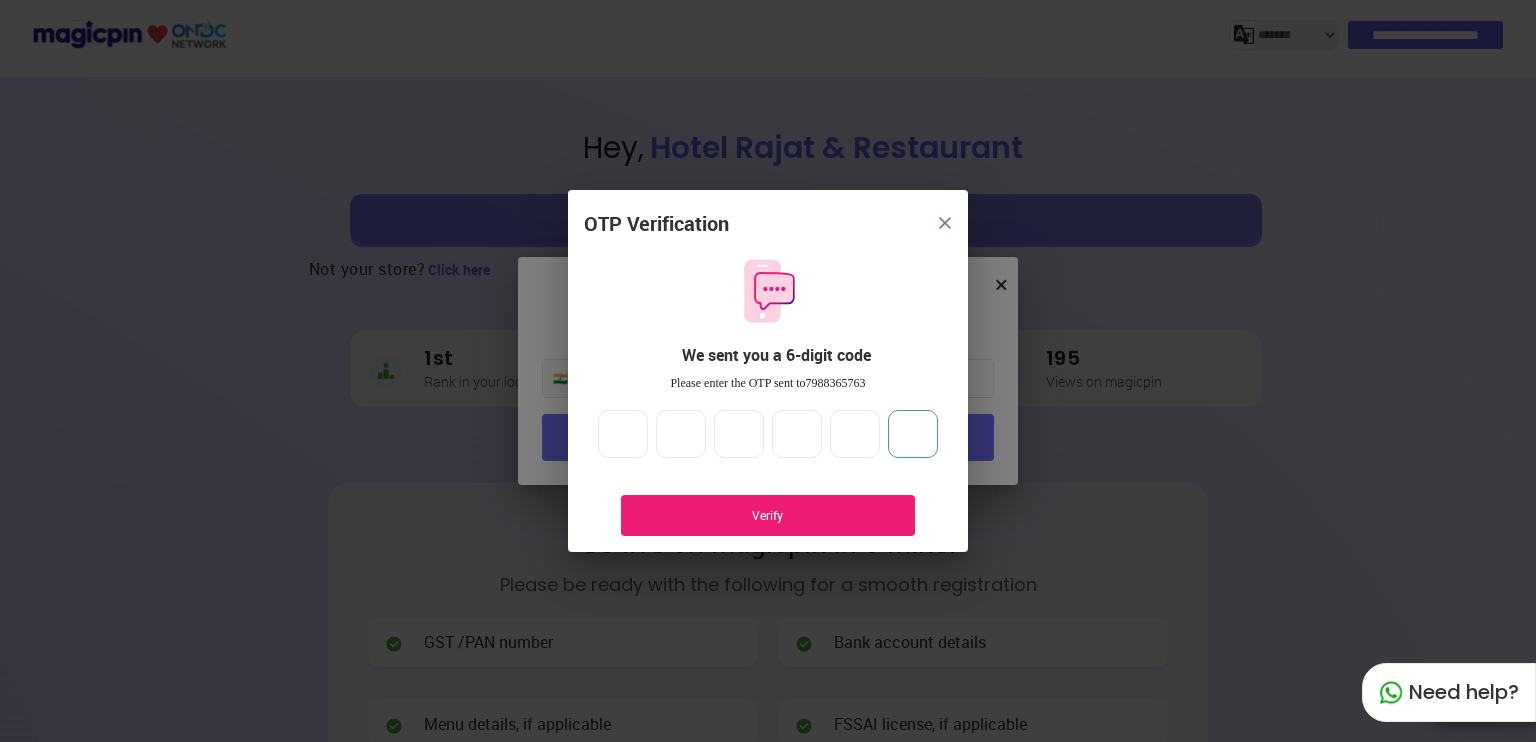 type on "*" 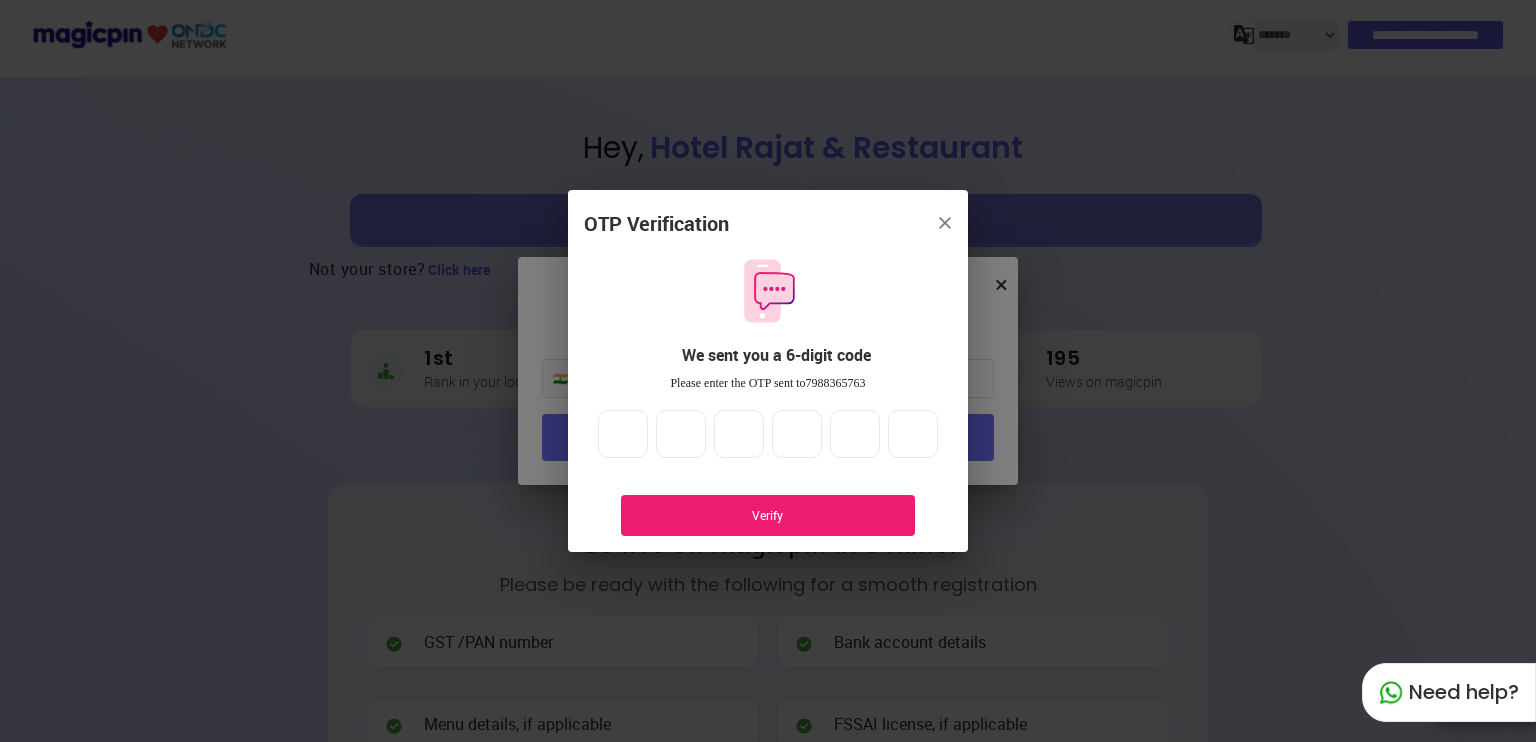 click on "Verify" at bounding box center [768, 515] 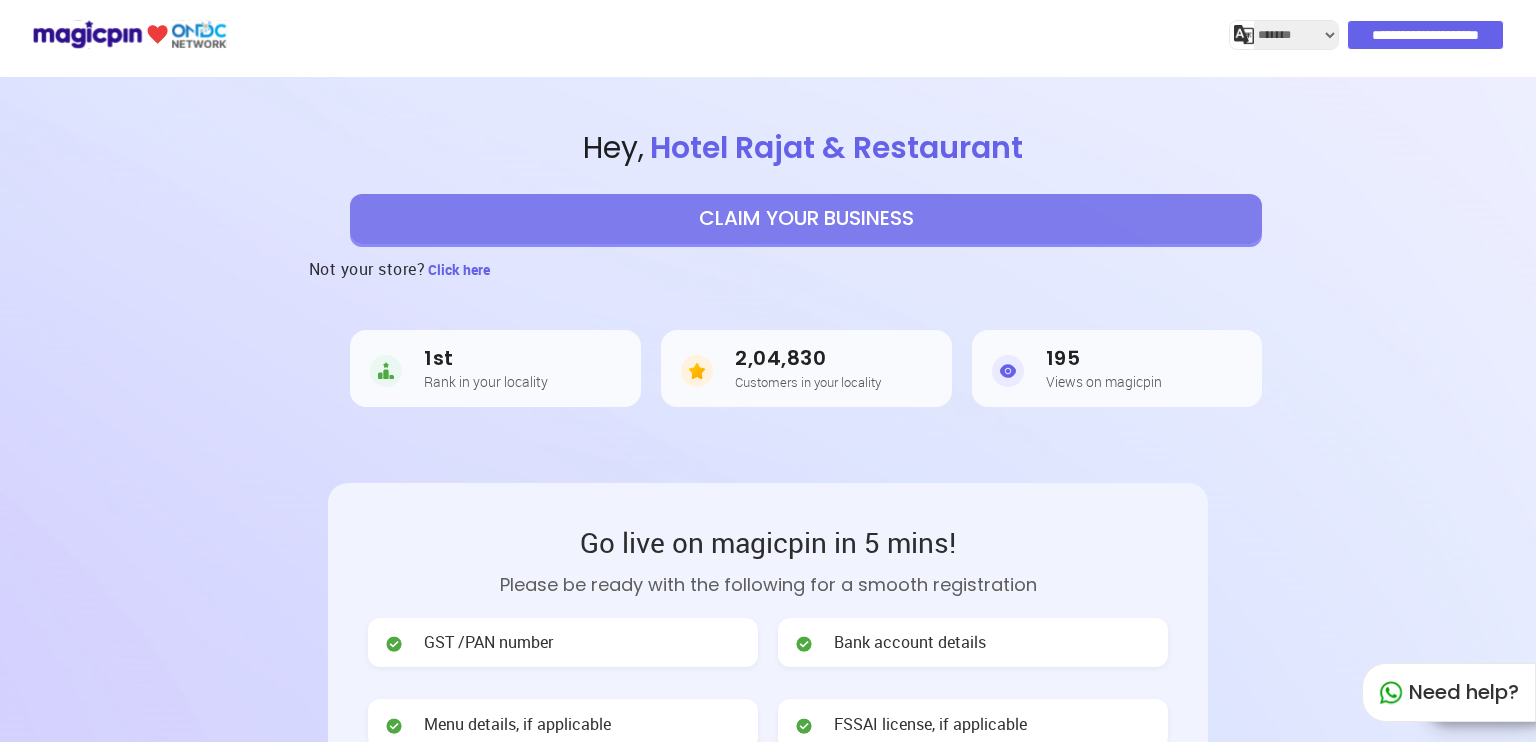 select on "*******" 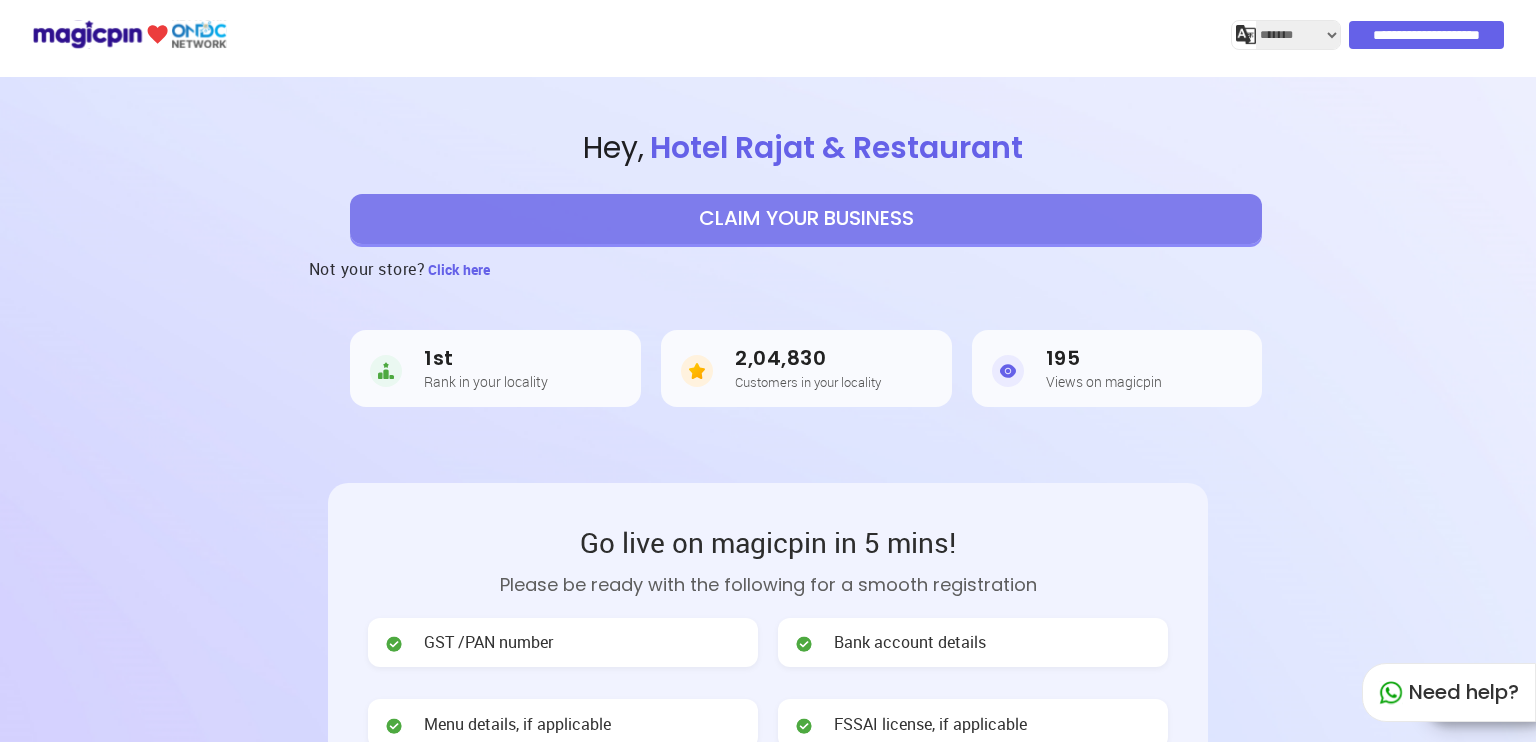 click on "**********" at bounding box center [1426, 35] 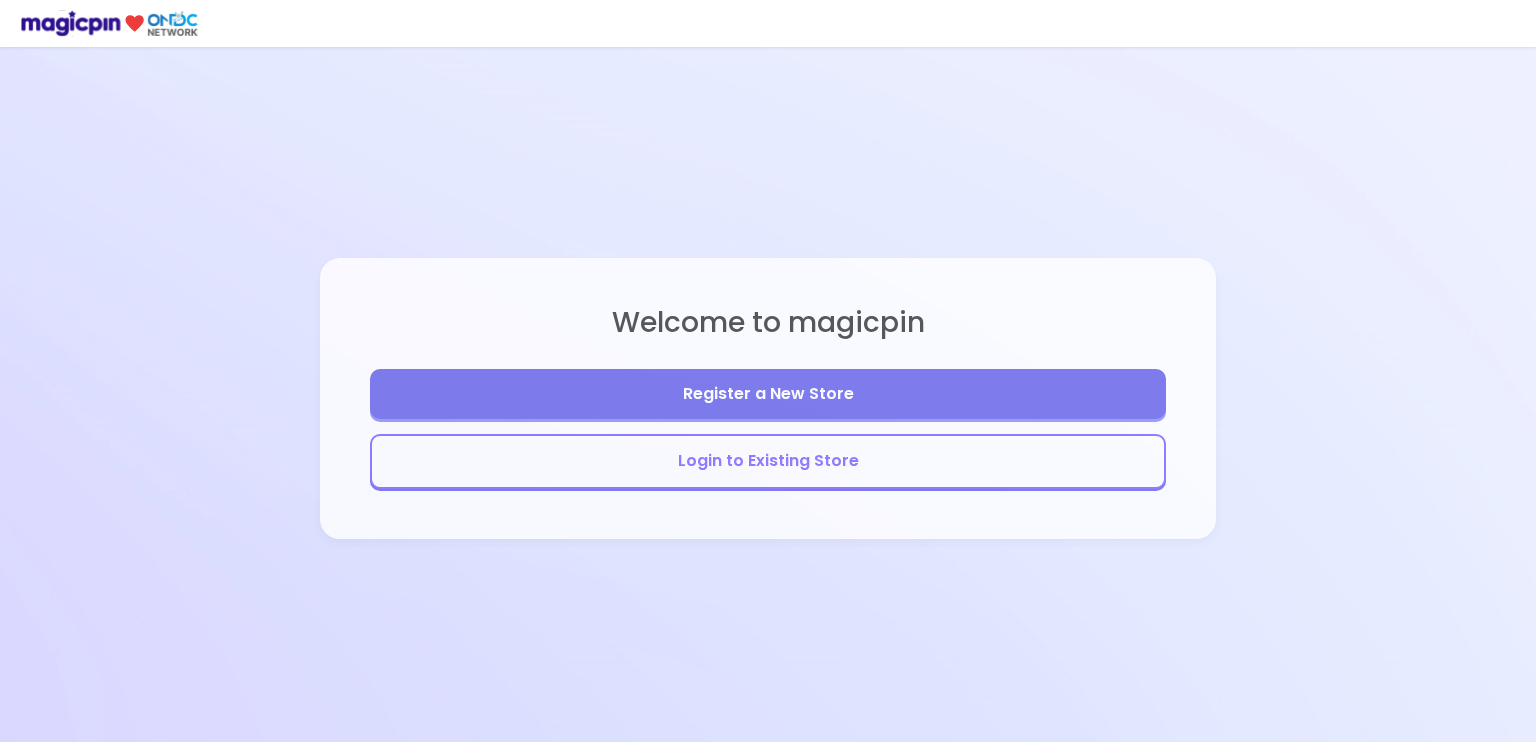 click on "Login to Existing Store" at bounding box center (768, 461) 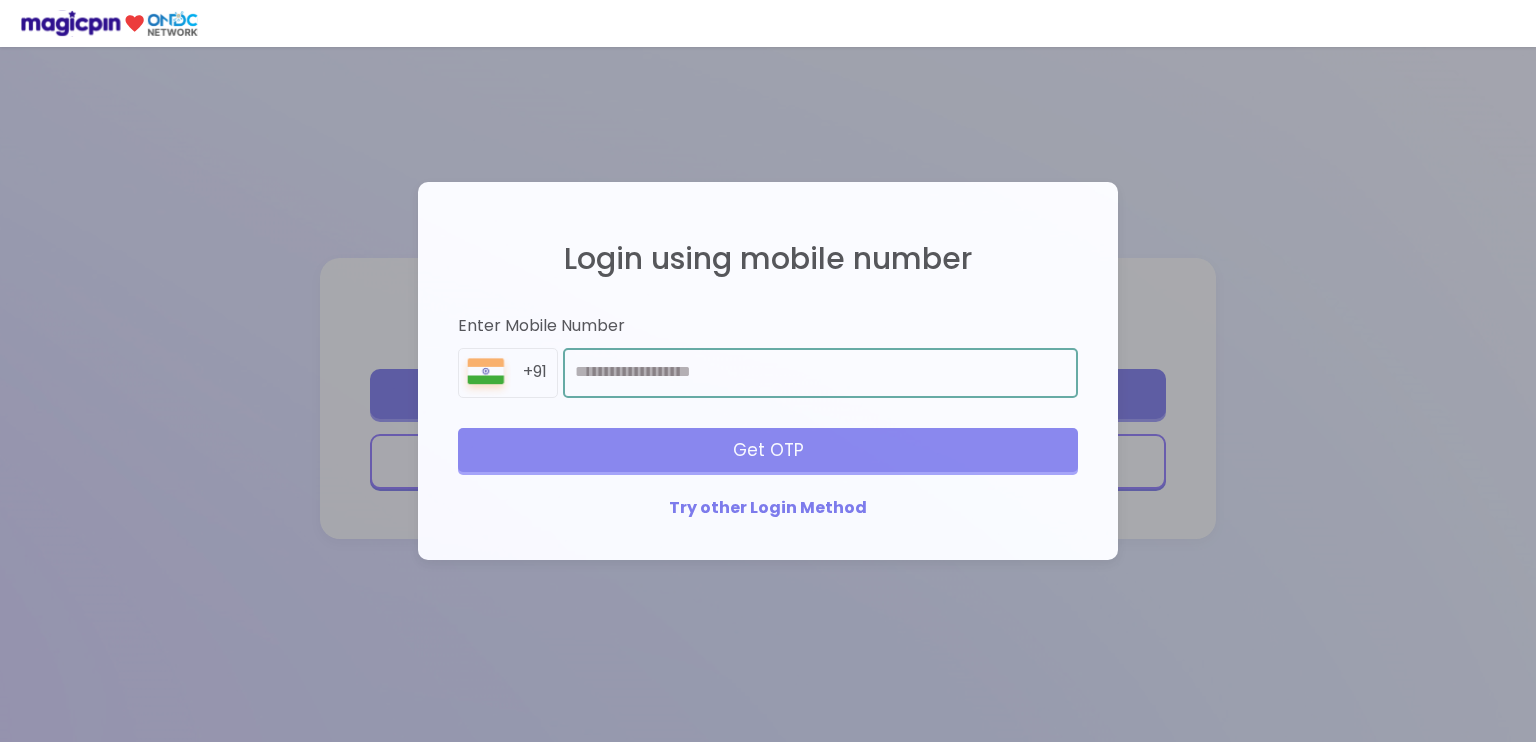 click at bounding box center [820, 373] 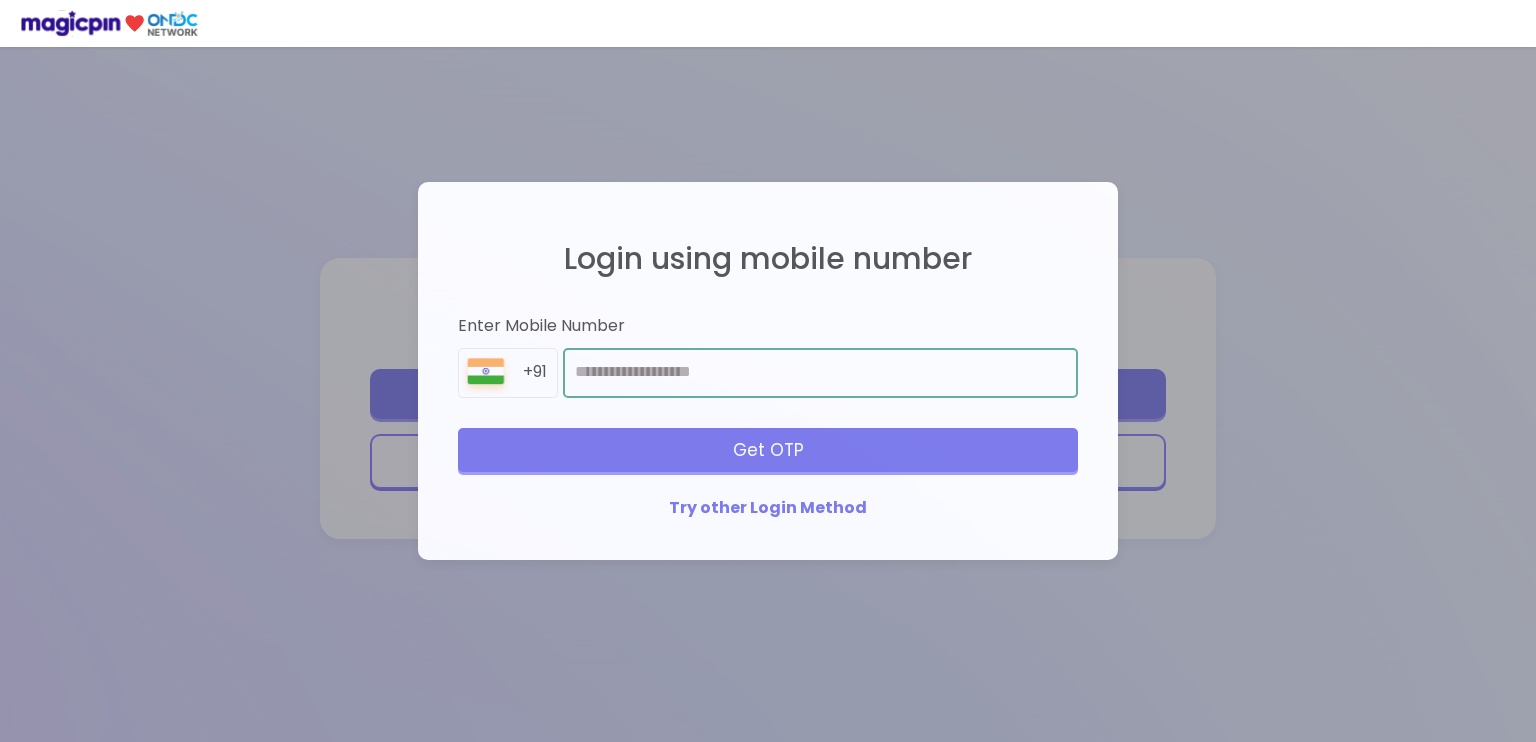 type on "**********" 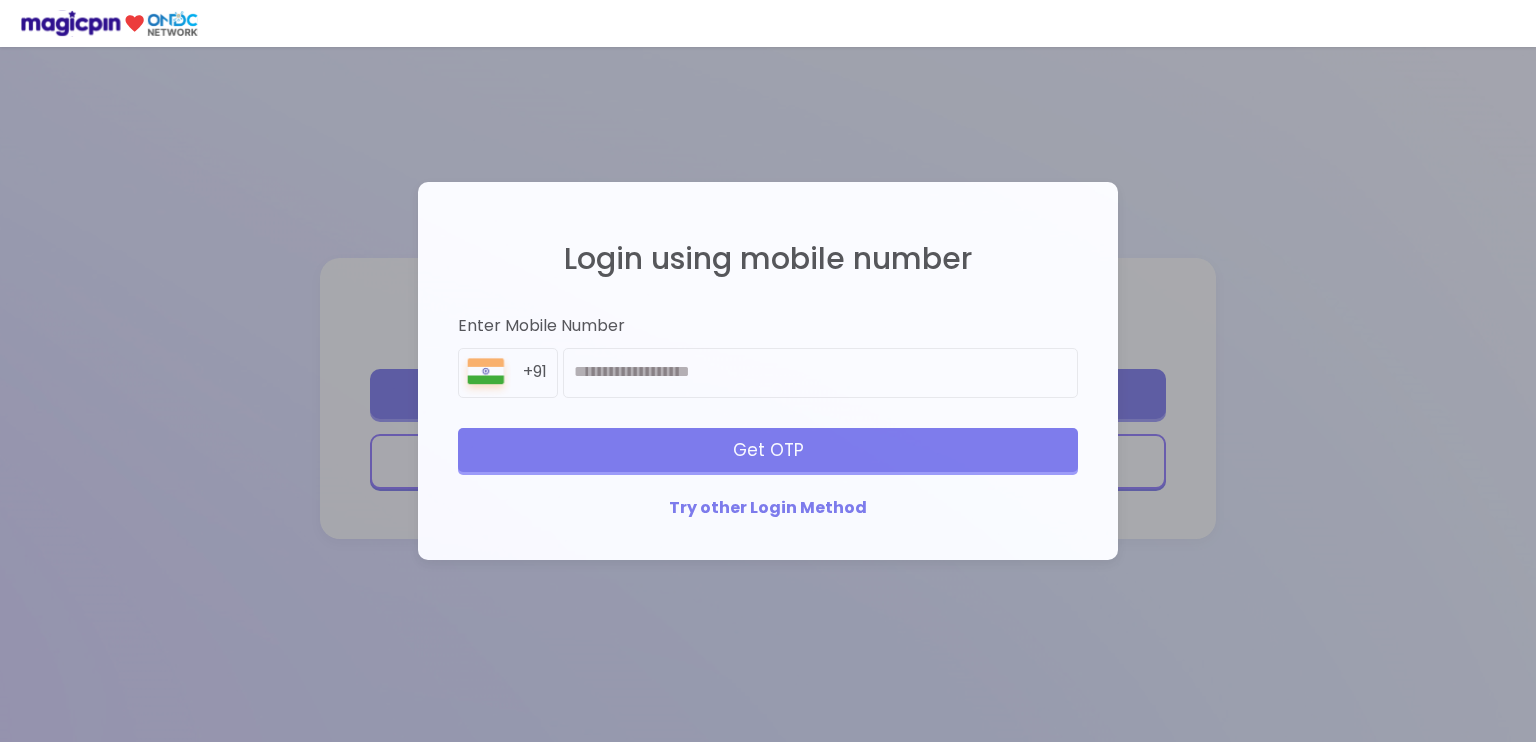 click on "Get OTP" at bounding box center (768, 450) 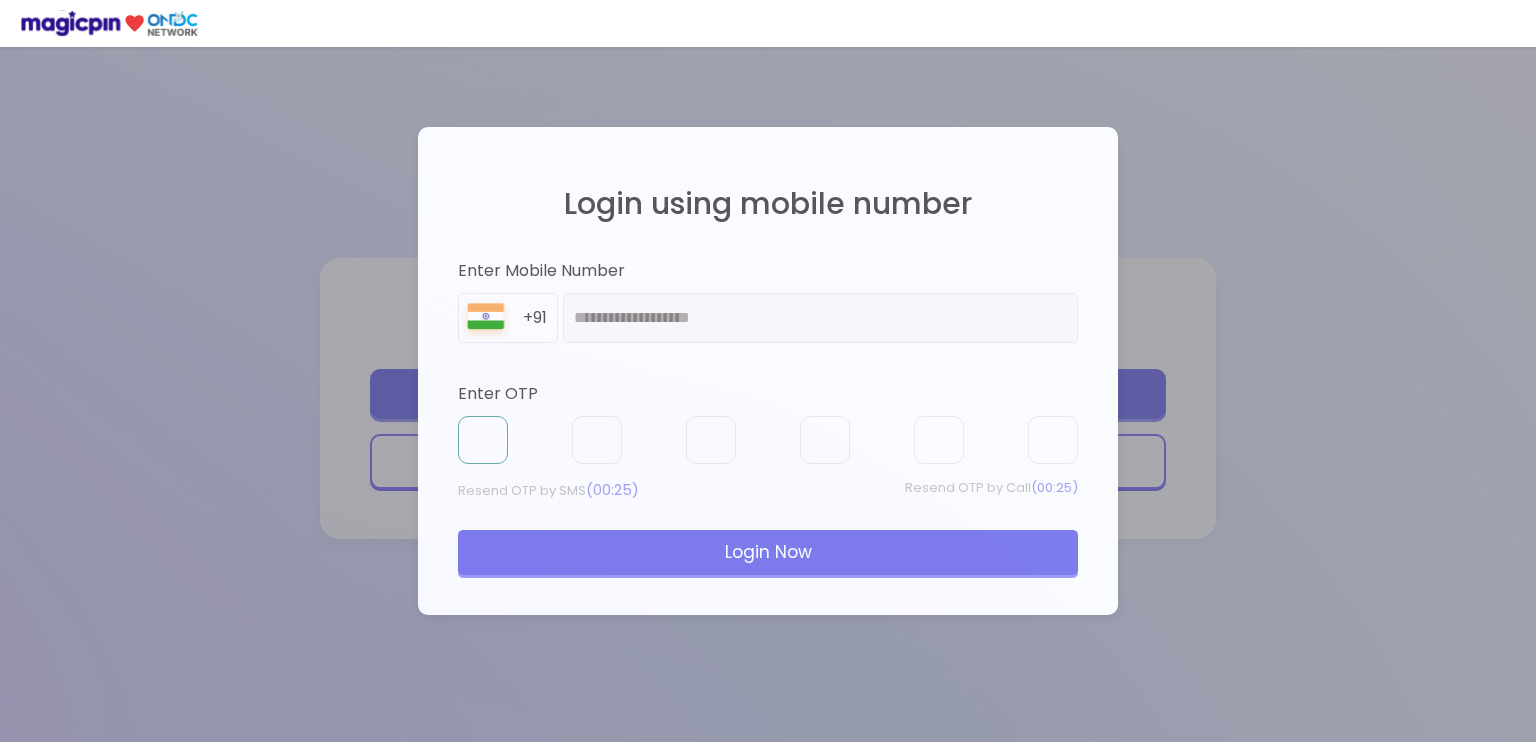 click at bounding box center [483, 440] 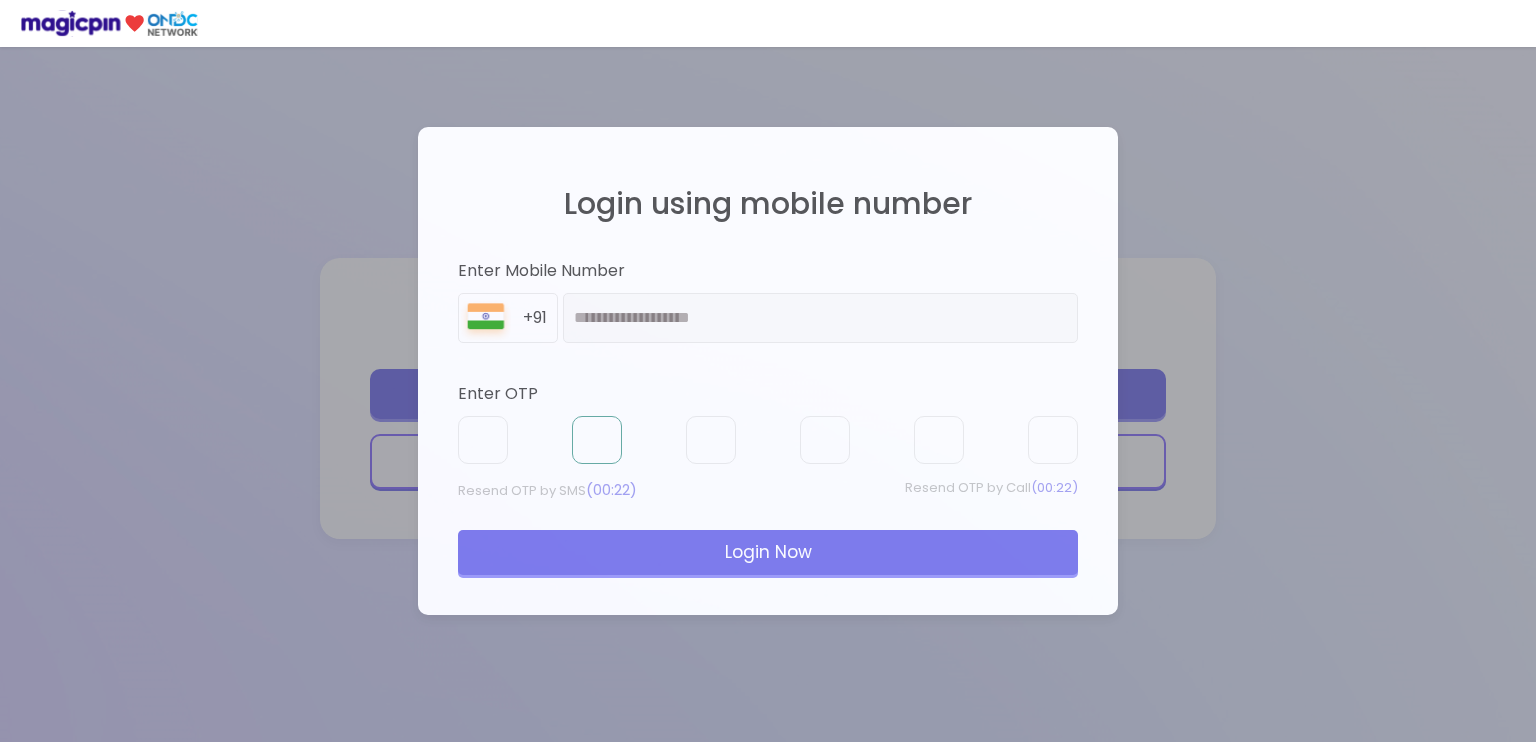 type on "*" 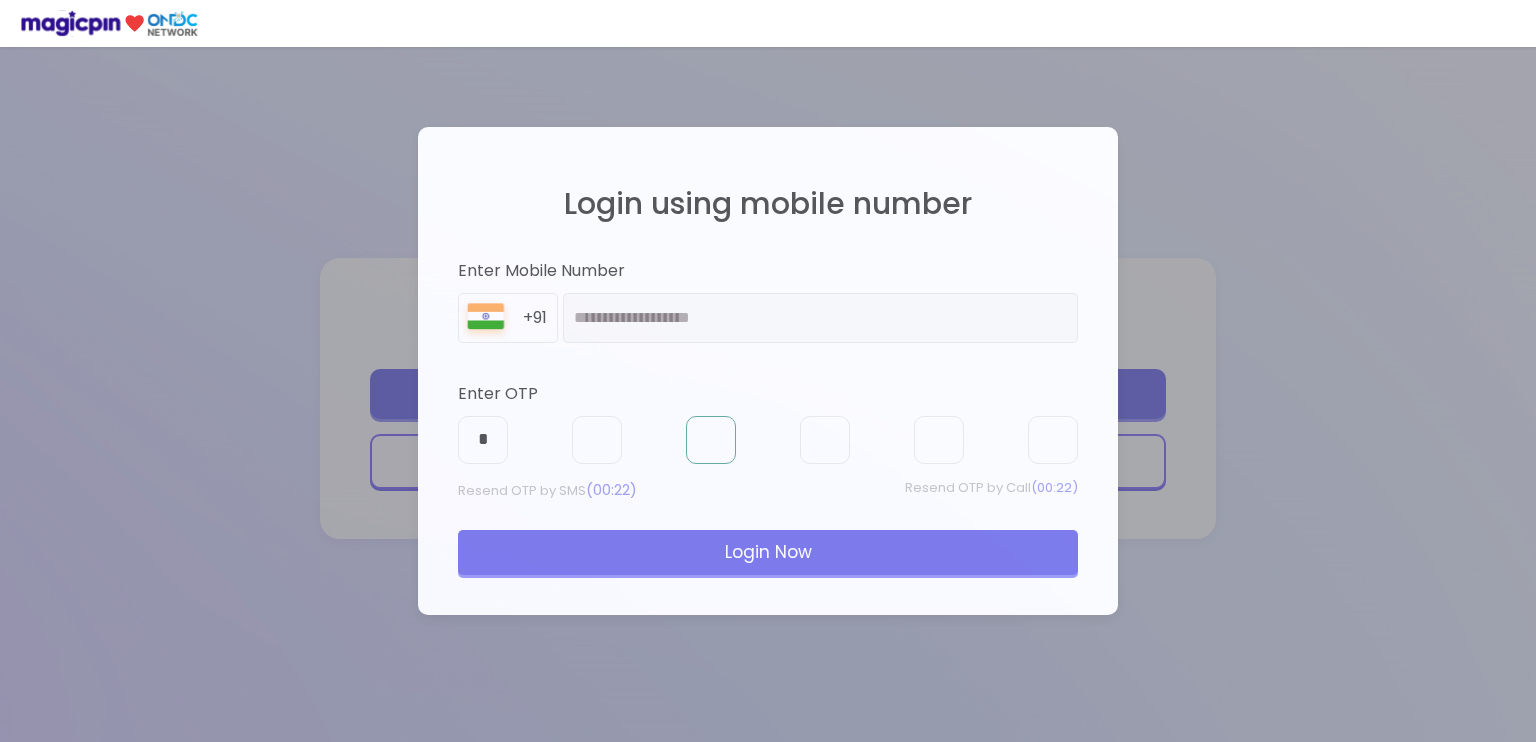 type on "*" 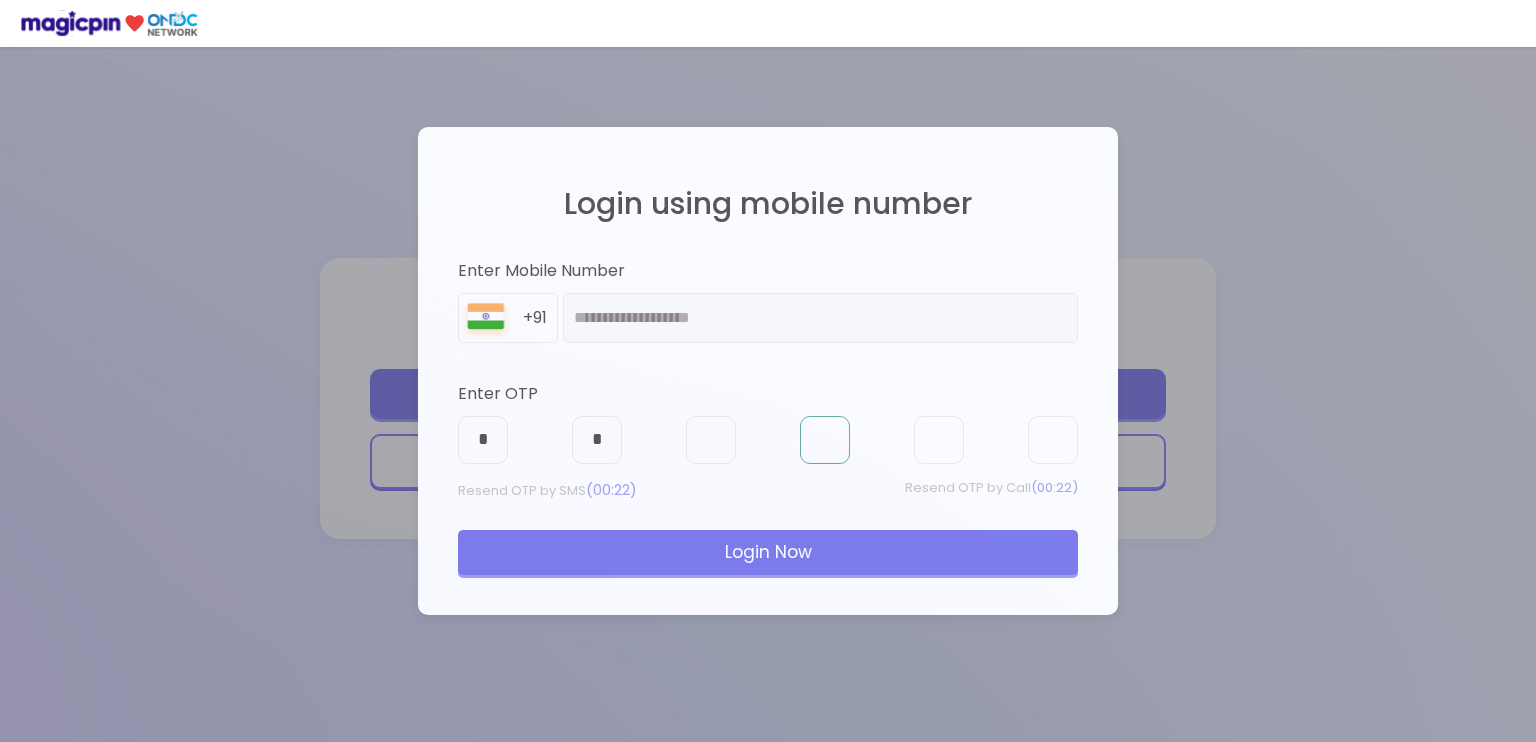type on "*" 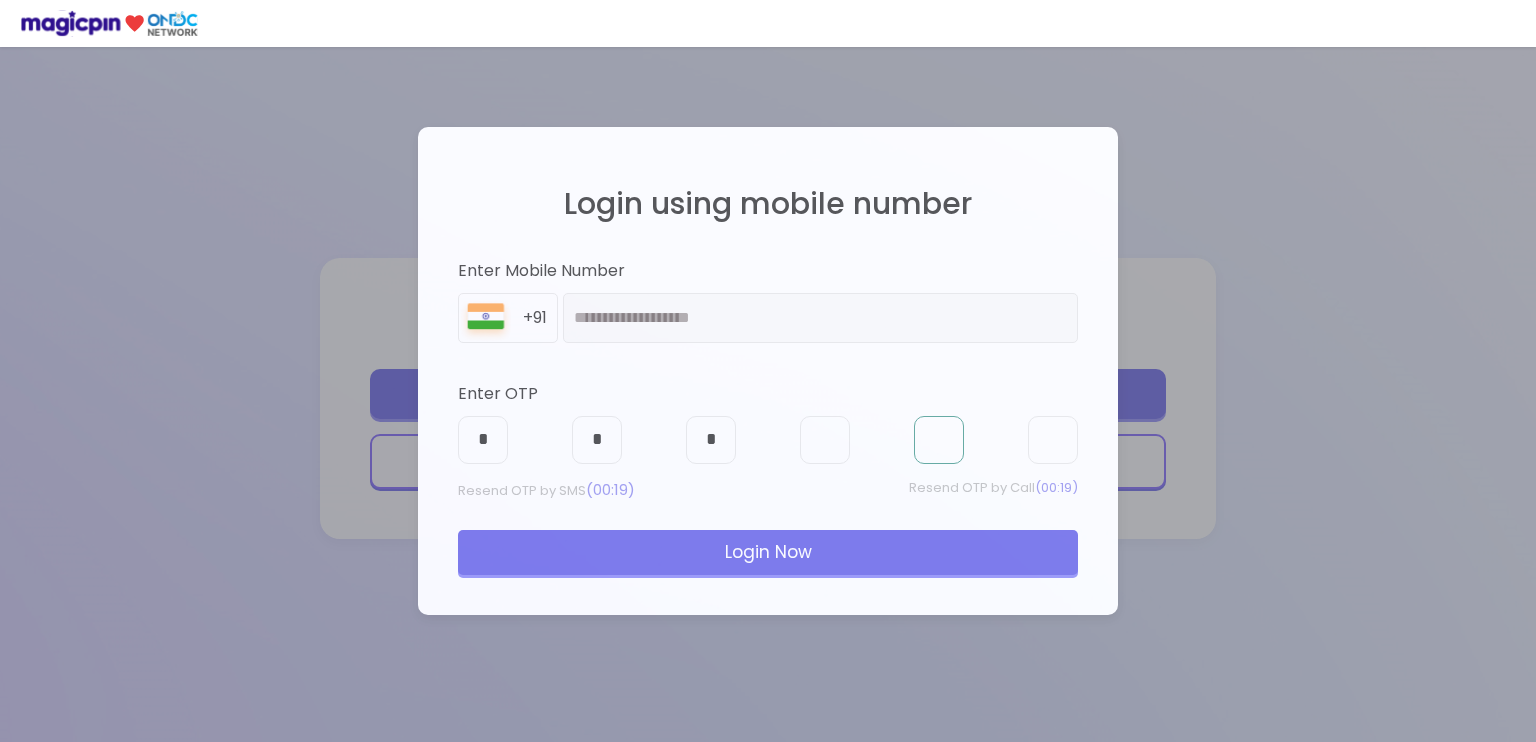 type on "*" 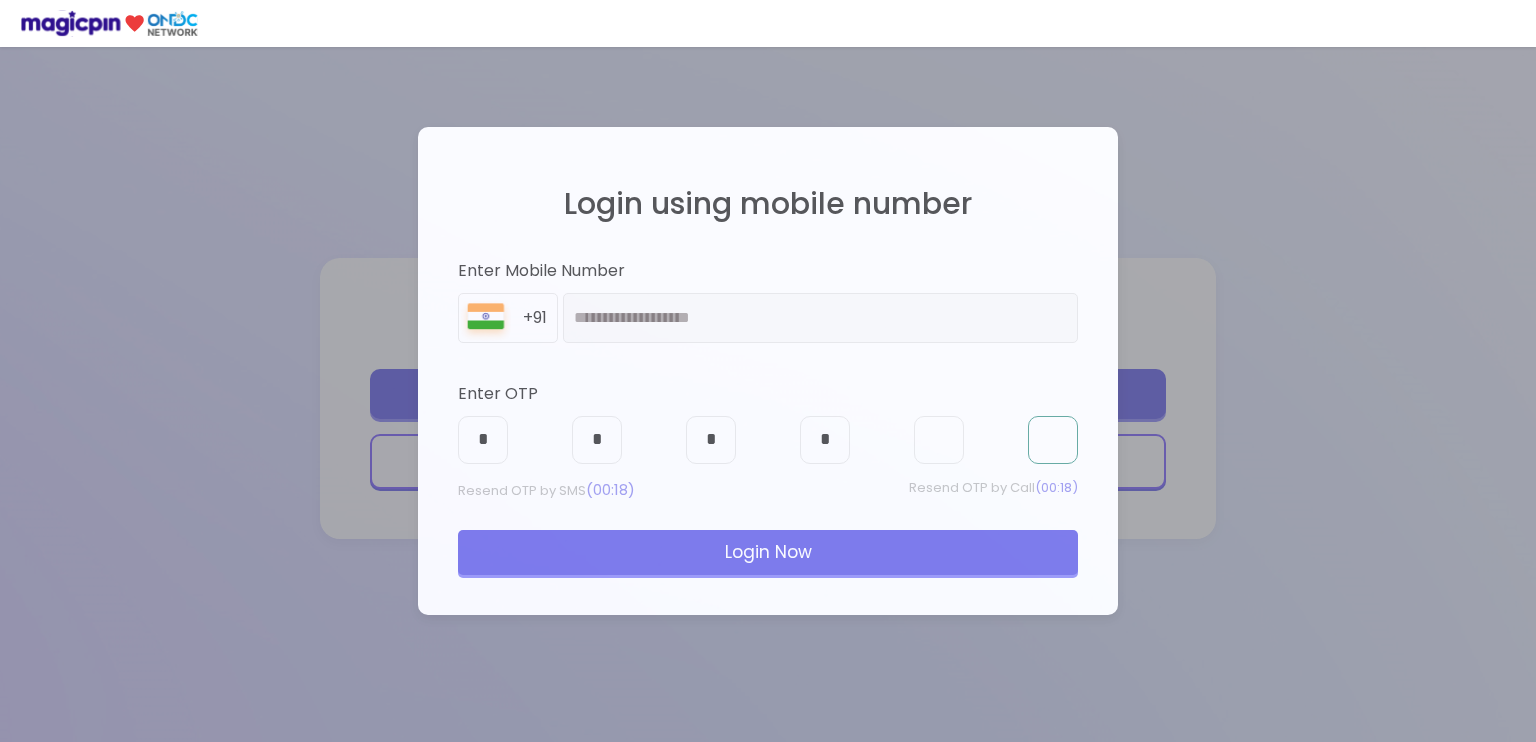 type on "*" 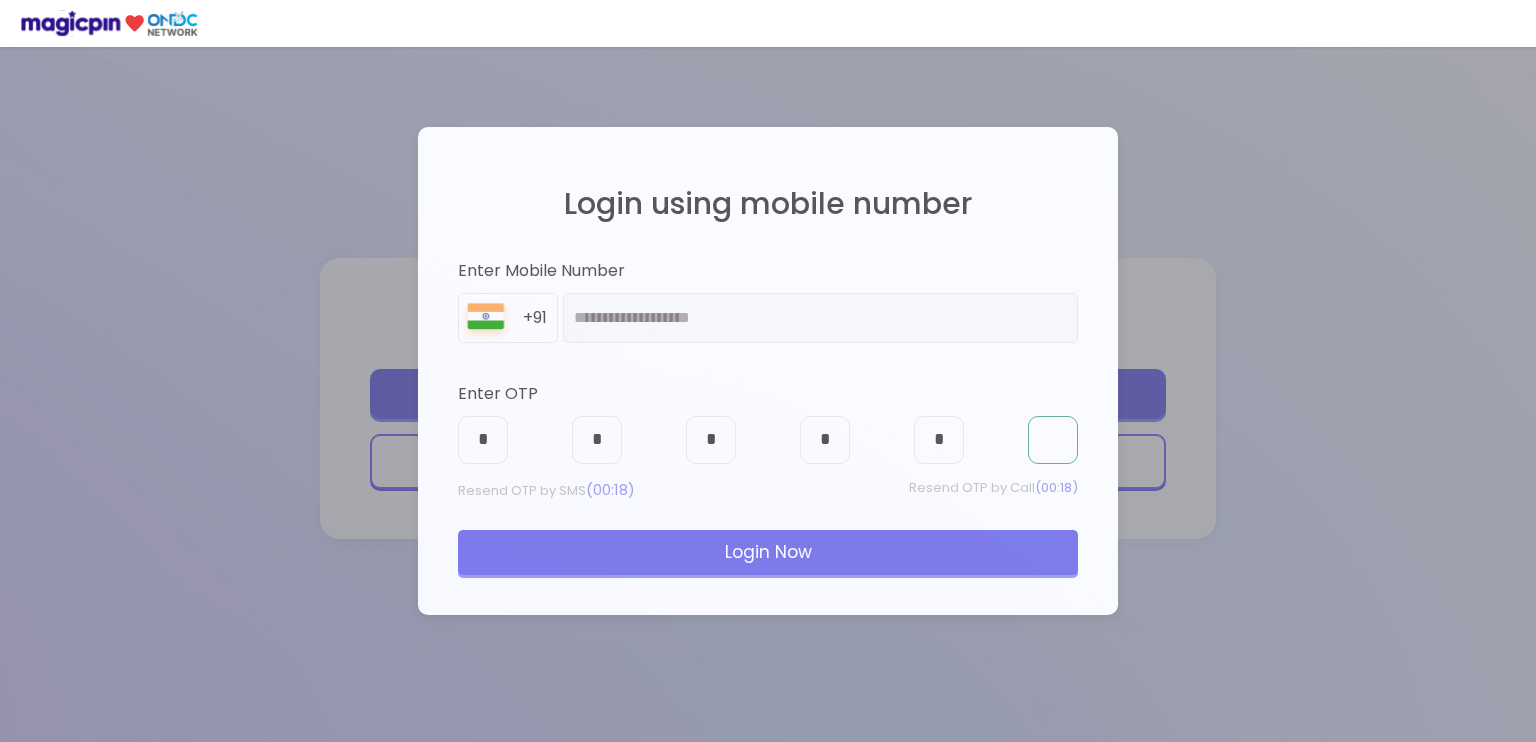 type on "*" 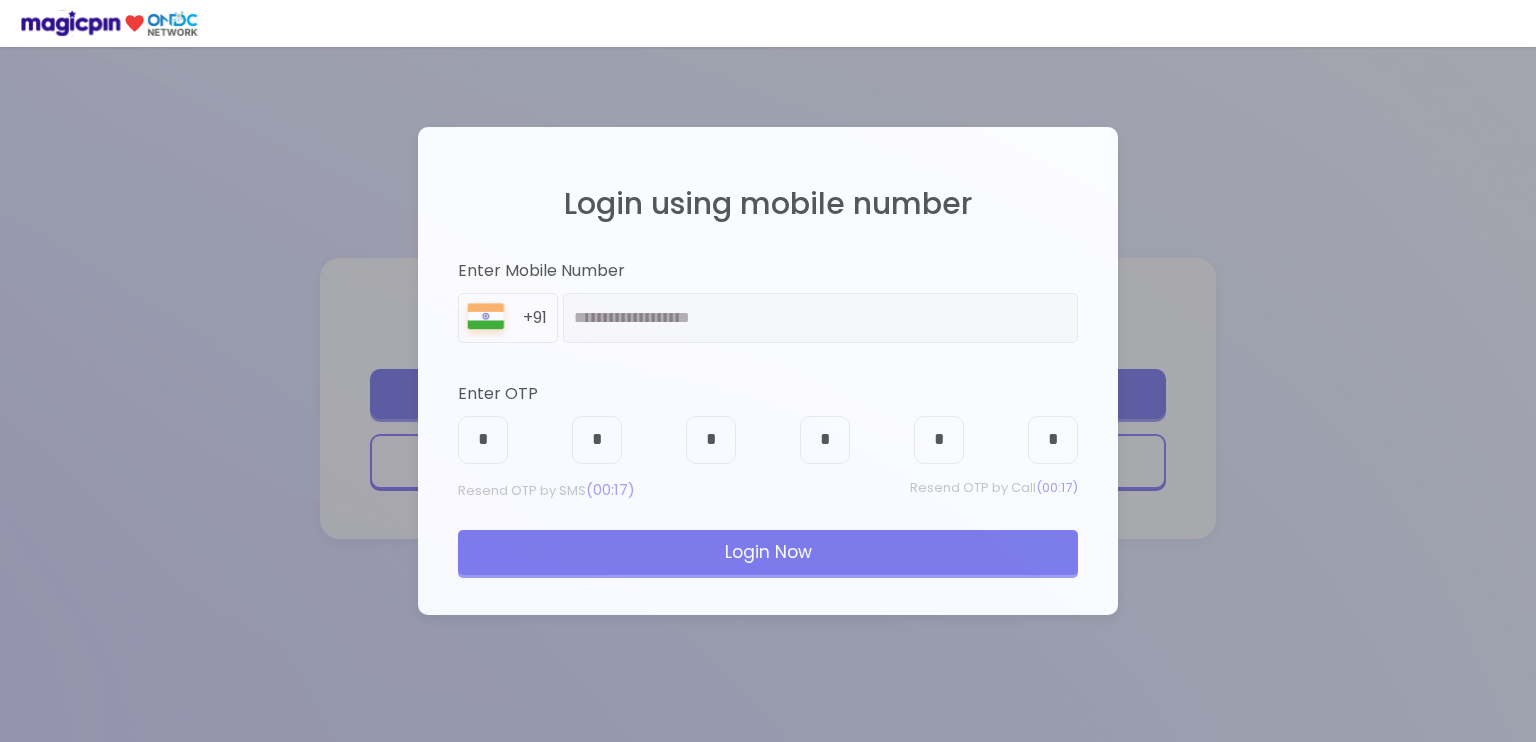 click on "Login Now" at bounding box center [768, 552] 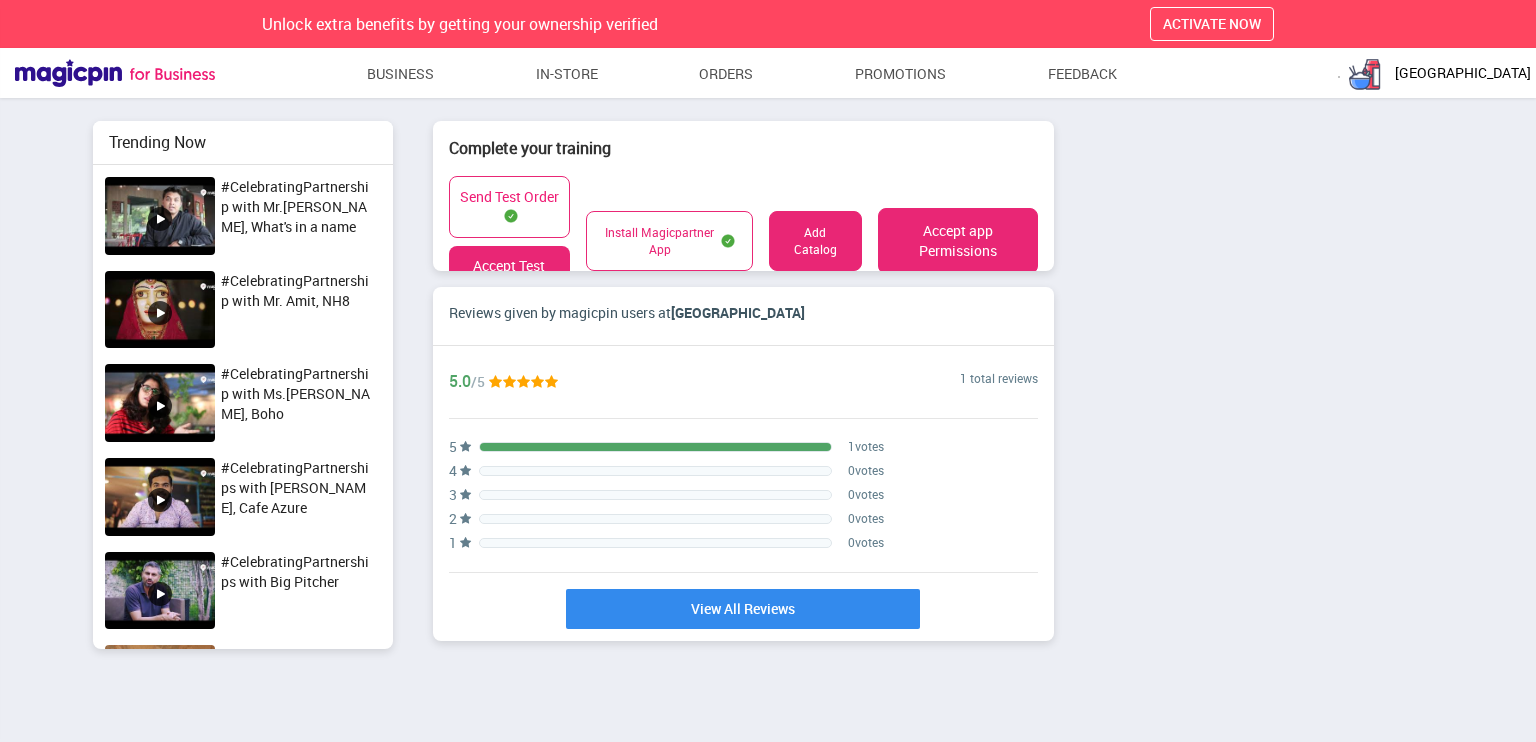 scroll, scrollTop: 0, scrollLeft: 0, axis: both 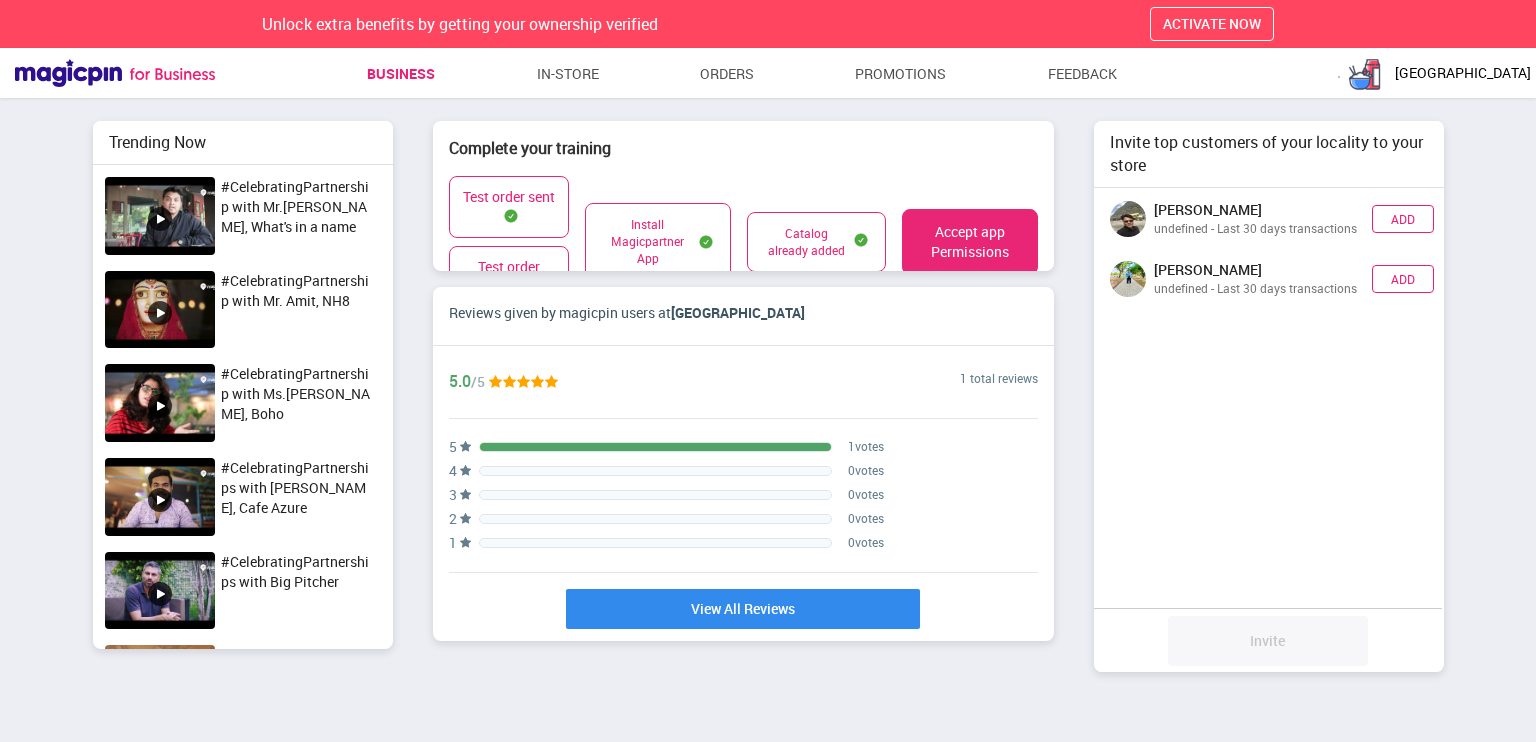 click on "Business" at bounding box center [401, 74] 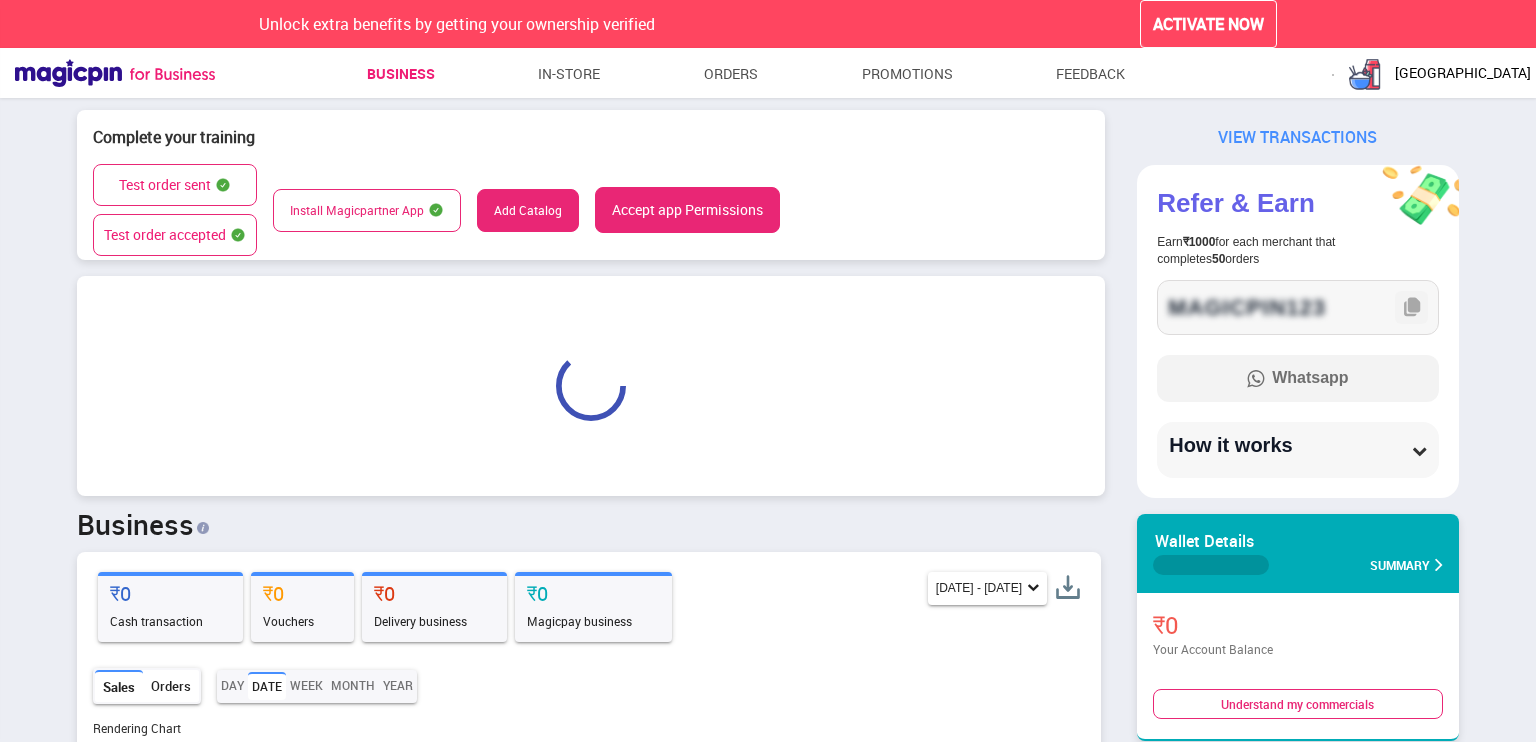 scroll, scrollTop: 3228, scrollLeft: 1060, axis: both 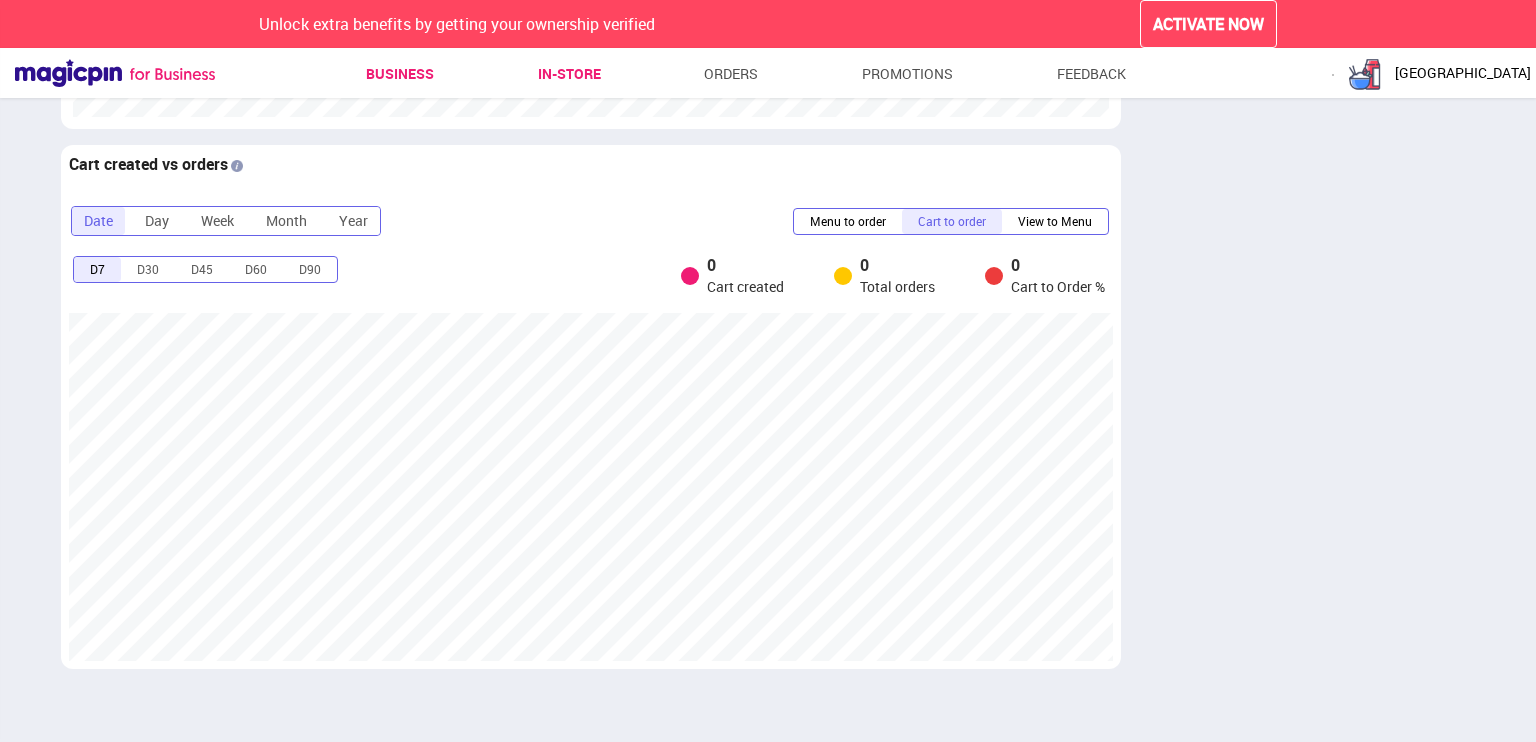 click on "In-store" at bounding box center [569, 74] 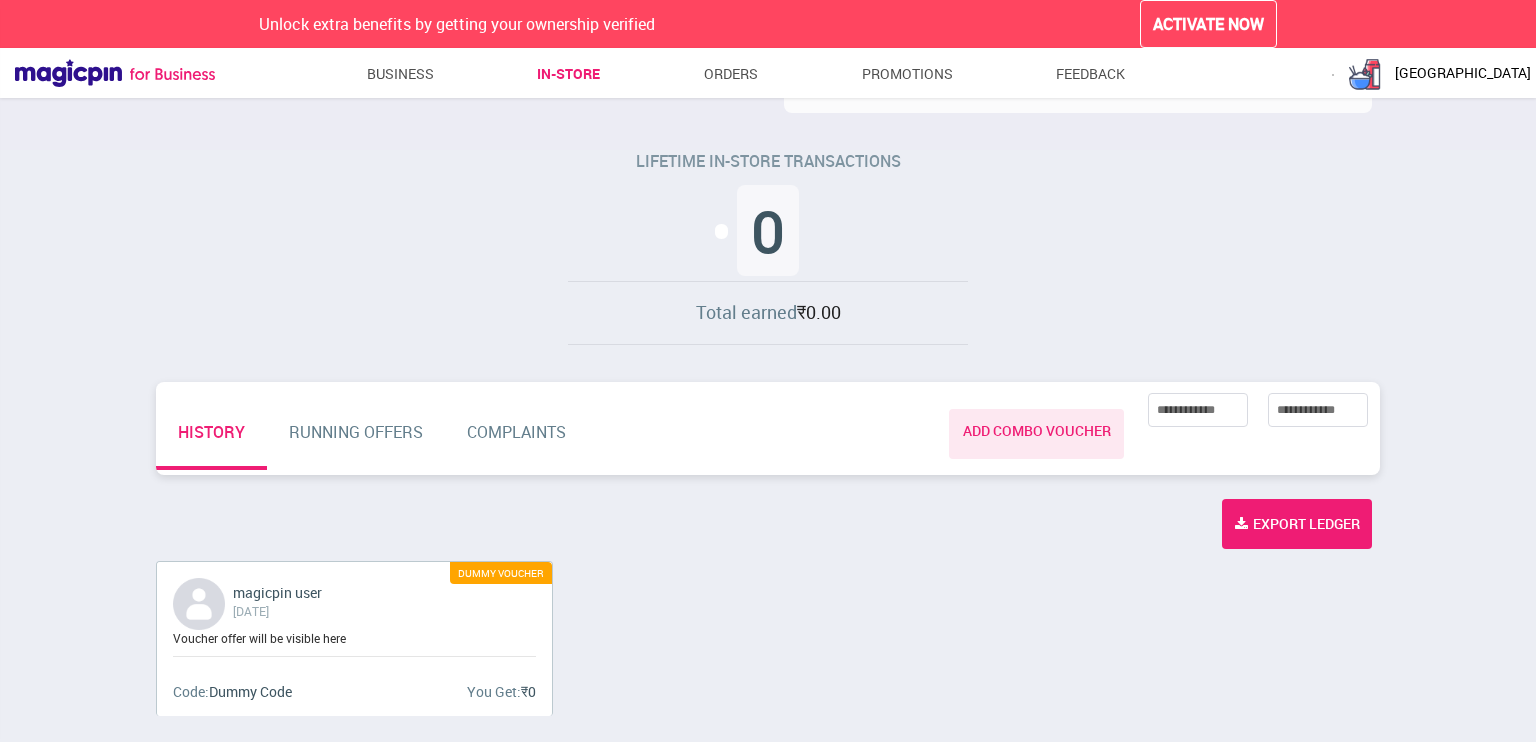 scroll, scrollTop: 334, scrollLeft: 0, axis: vertical 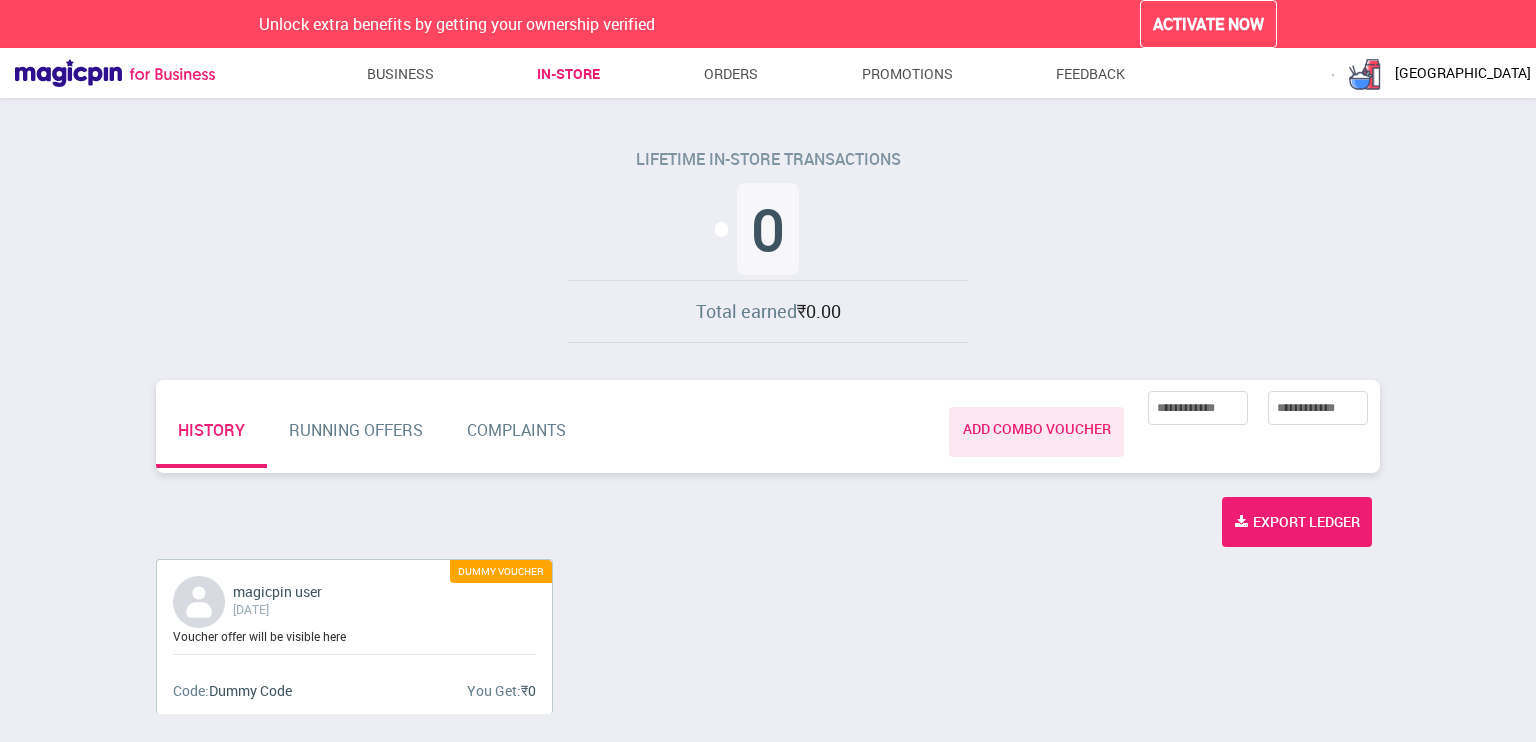 click on "Hotel Rajat" at bounding box center [1438, 73] 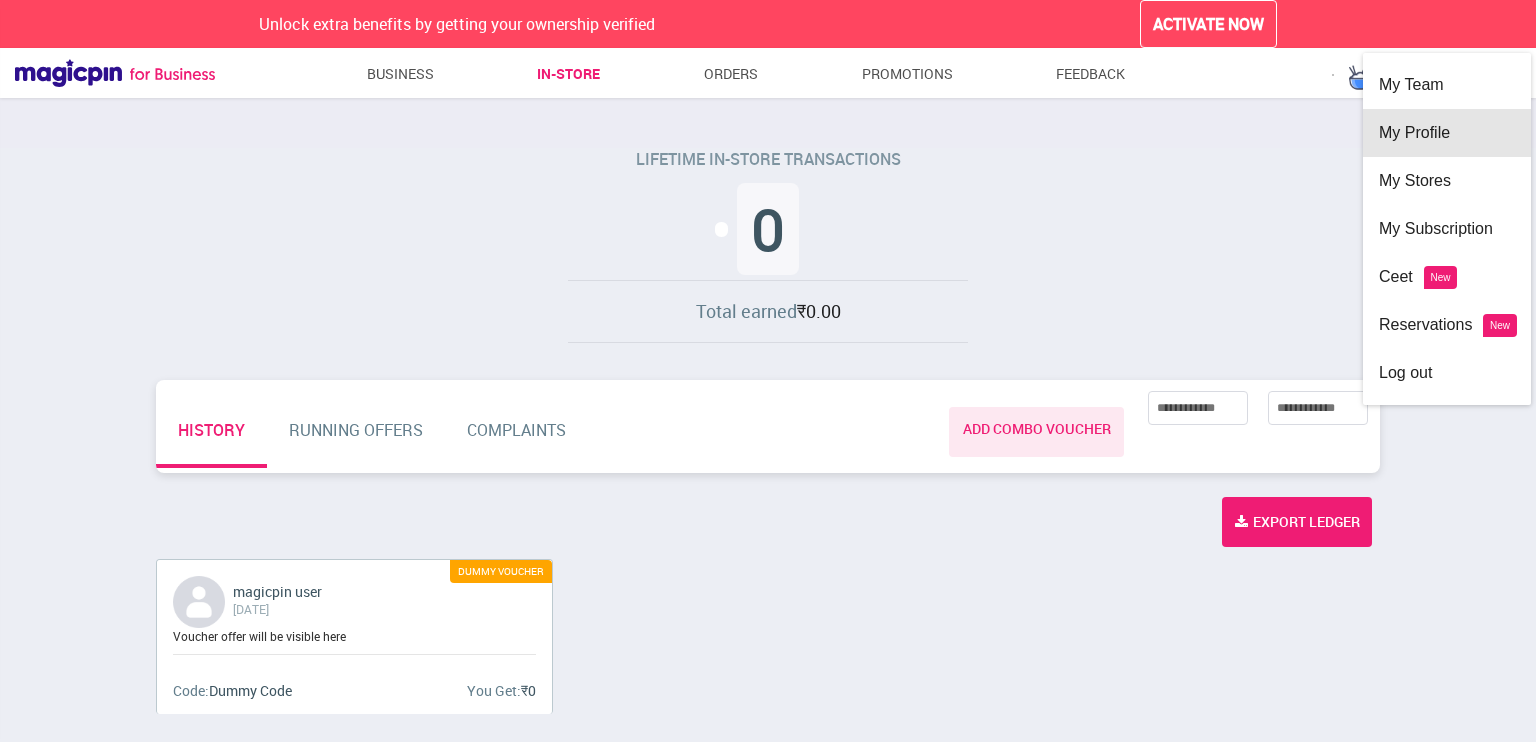 click on "My Profile" at bounding box center [1447, 133] 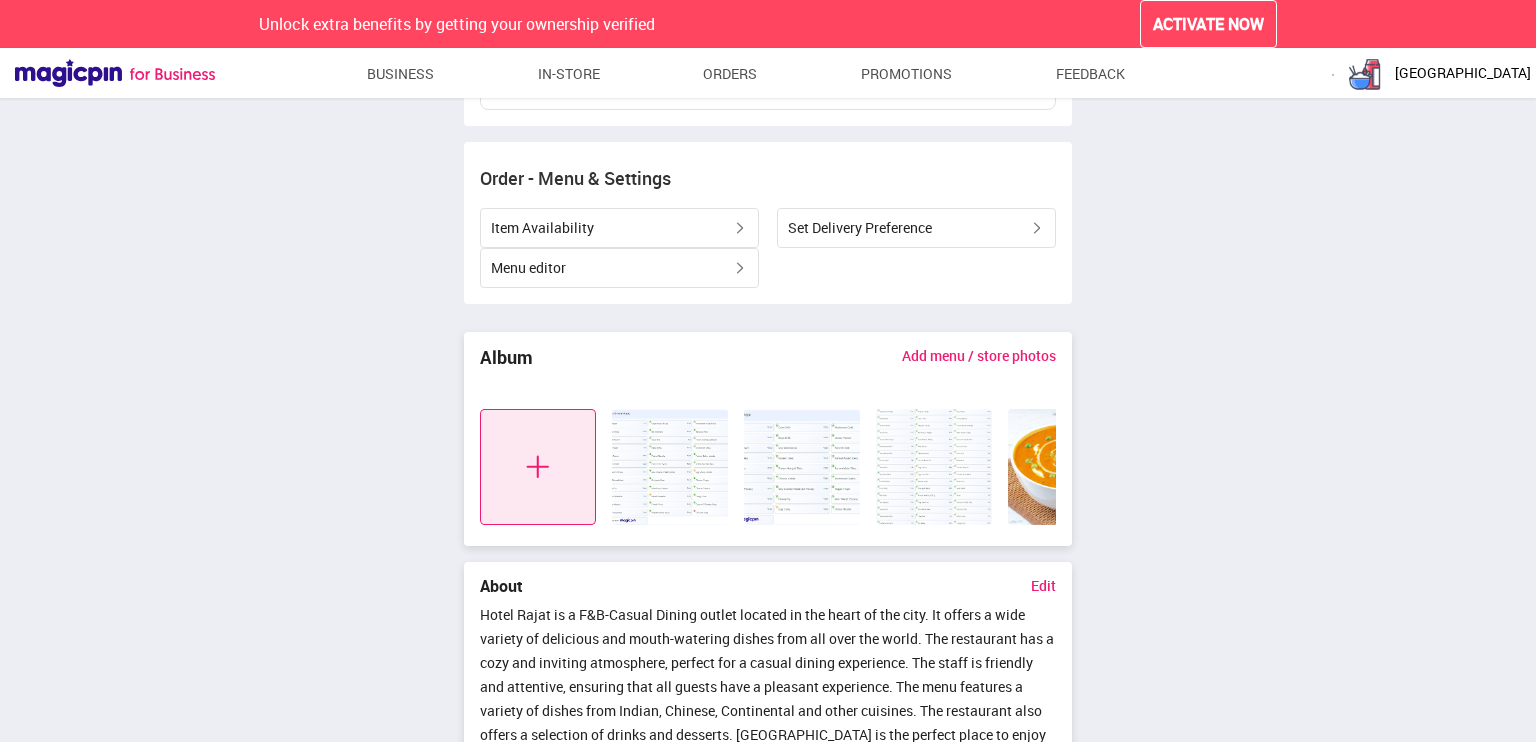 scroll, scrollTop: 624, scrollLeft: 0, axis: vertical 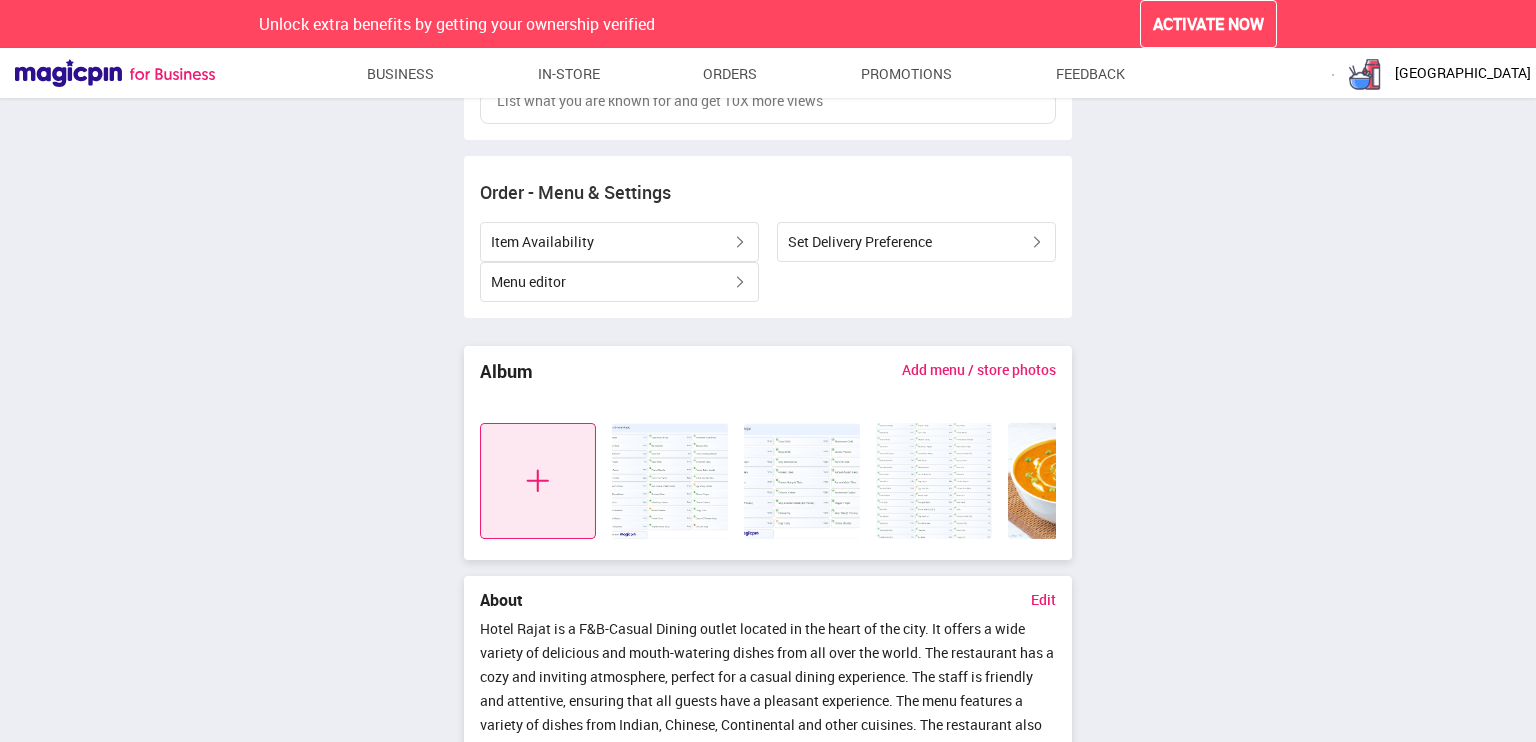 click on "Add menu / store photos" at bounding box center (979, 369) 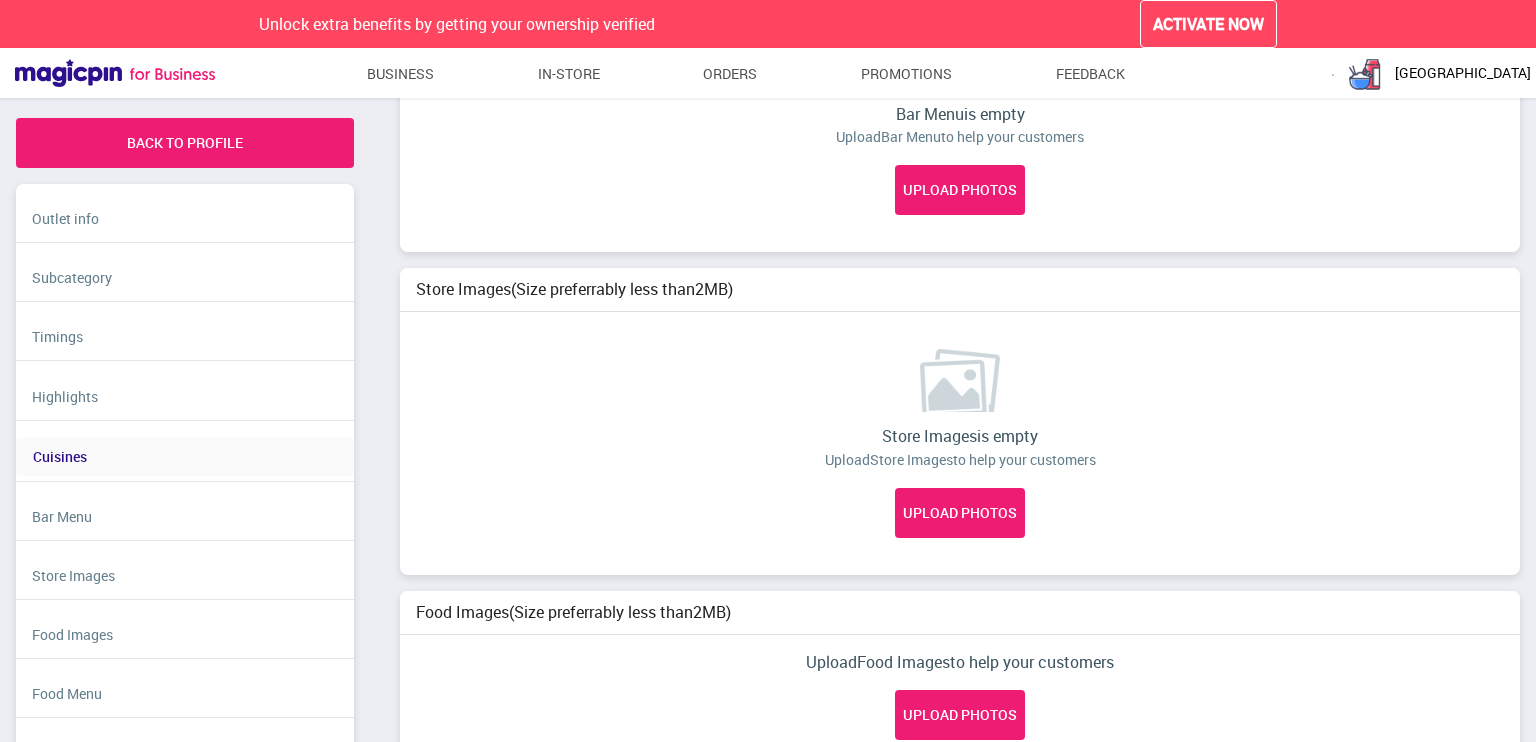 scroll, scrollTop: 2124, scrollLeft: 0, axis: vertical 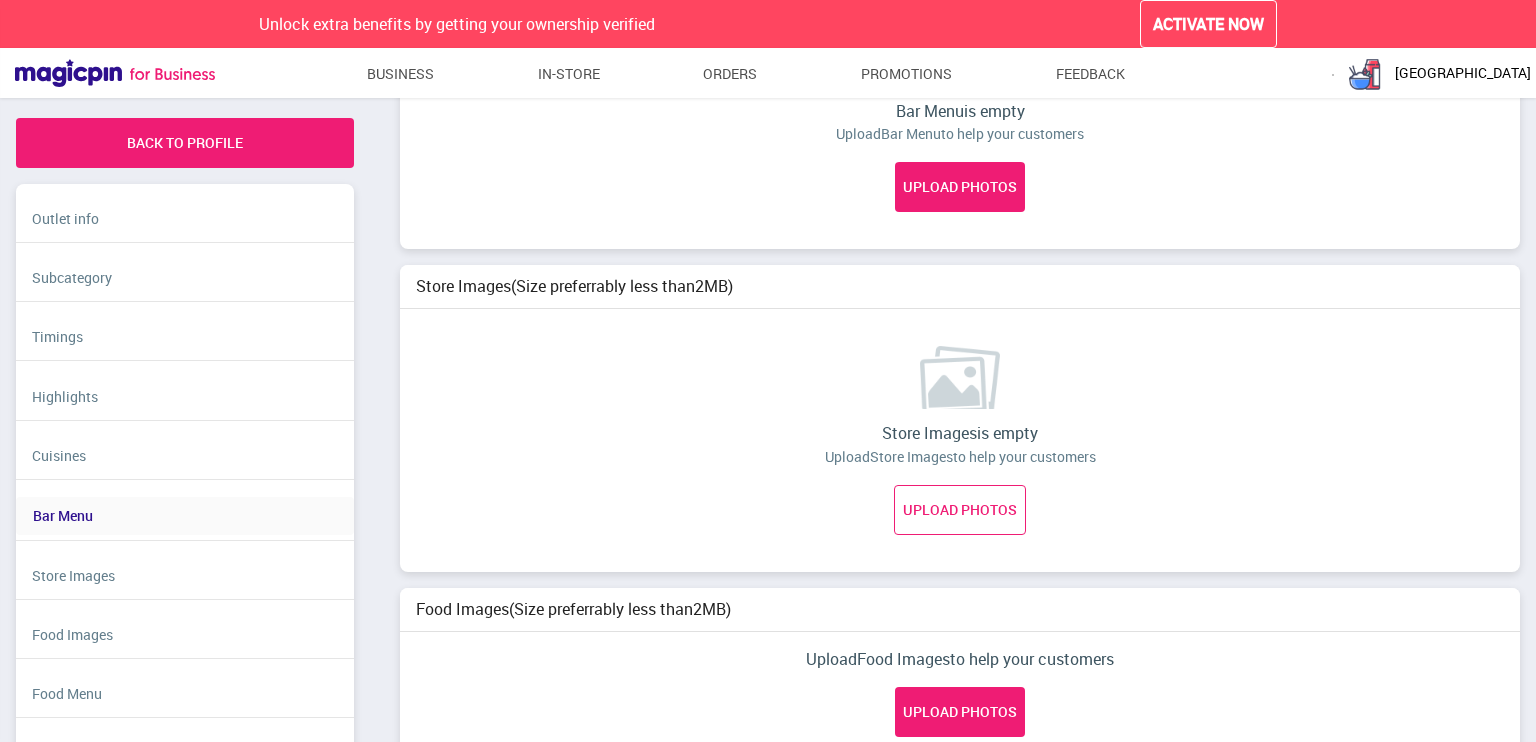 click on "UPLOAD PHOTOS" at bounding box center (960, 510) 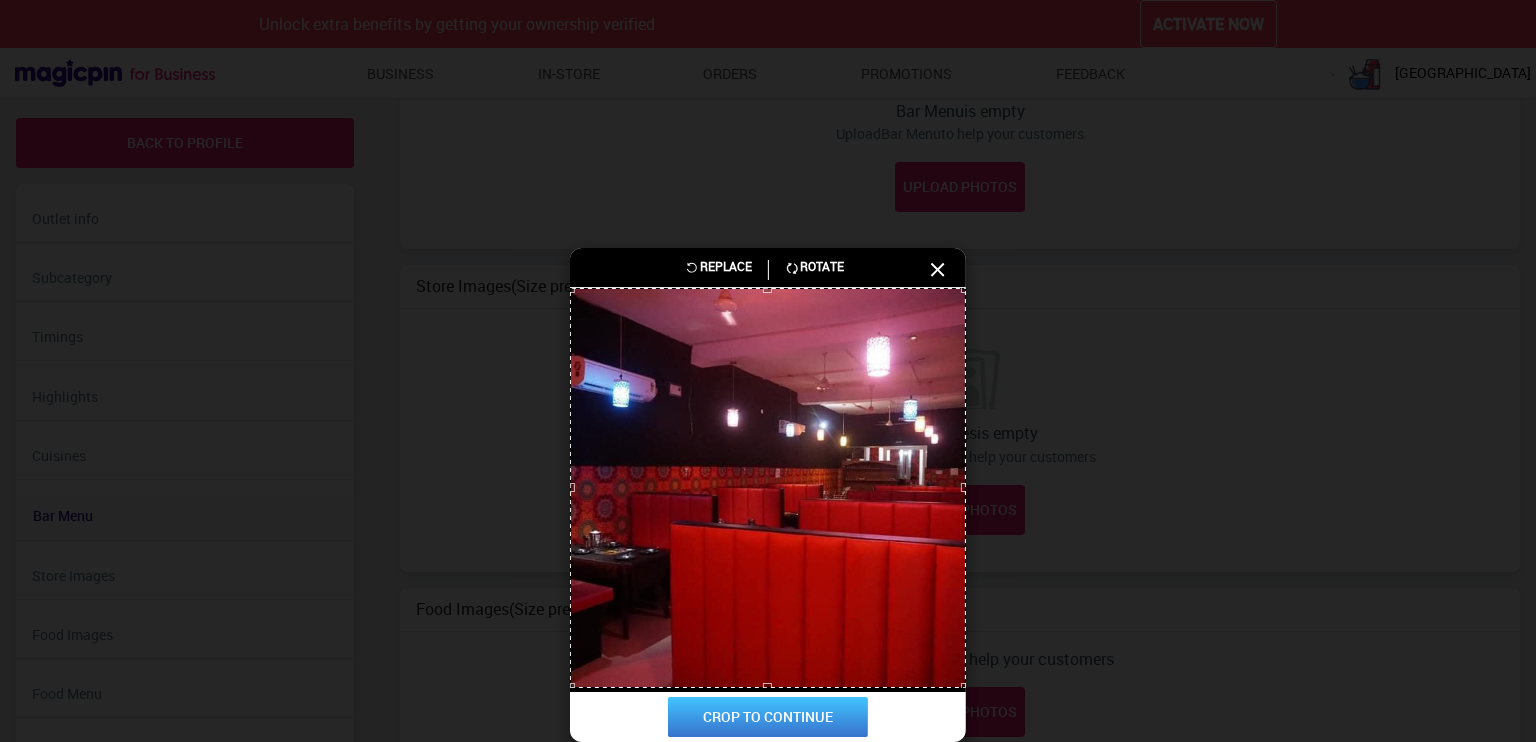 click on "CROP TO CONTINUE" at bounding box center (768, 717) 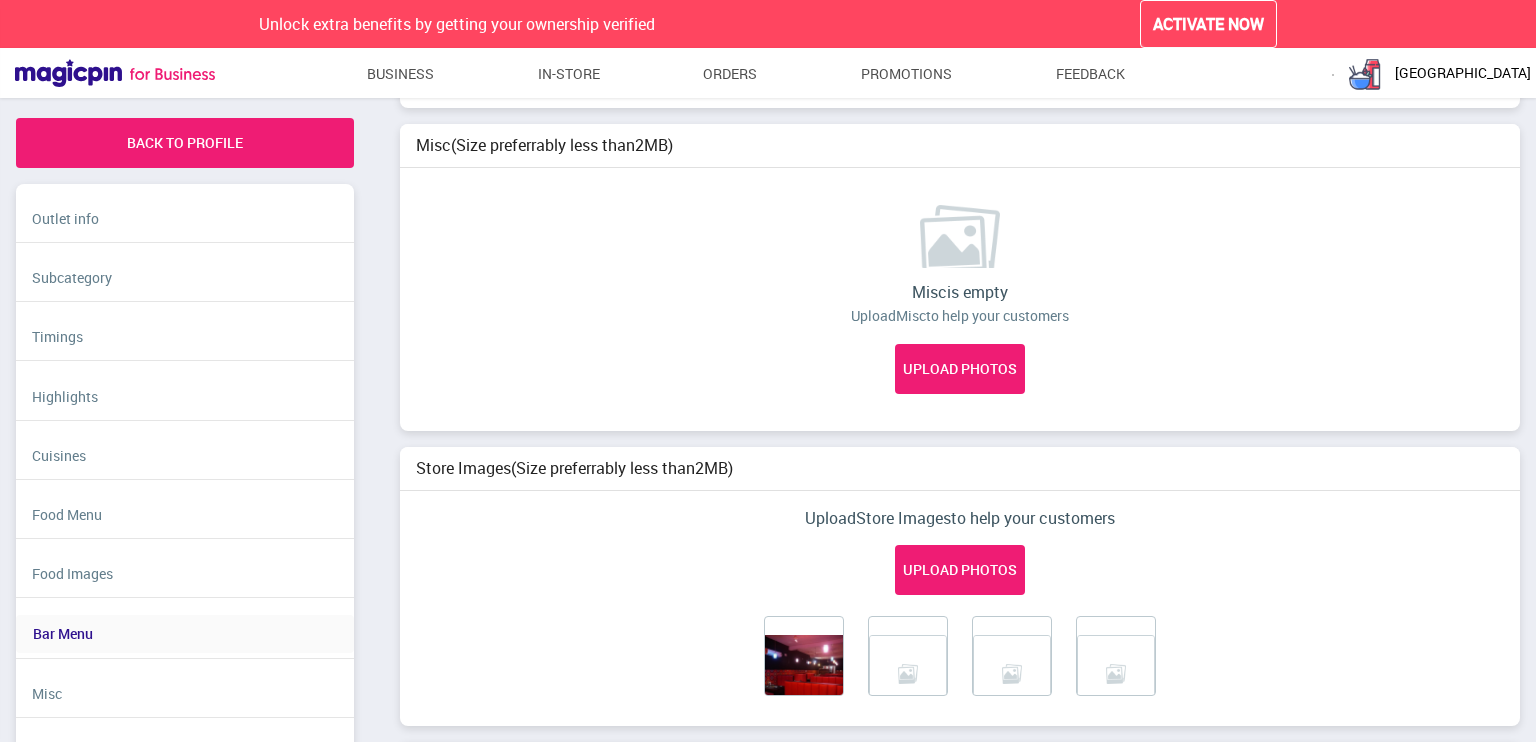 scroll, scrollTop: 2924, scrollLeft: 0, axis: vertical 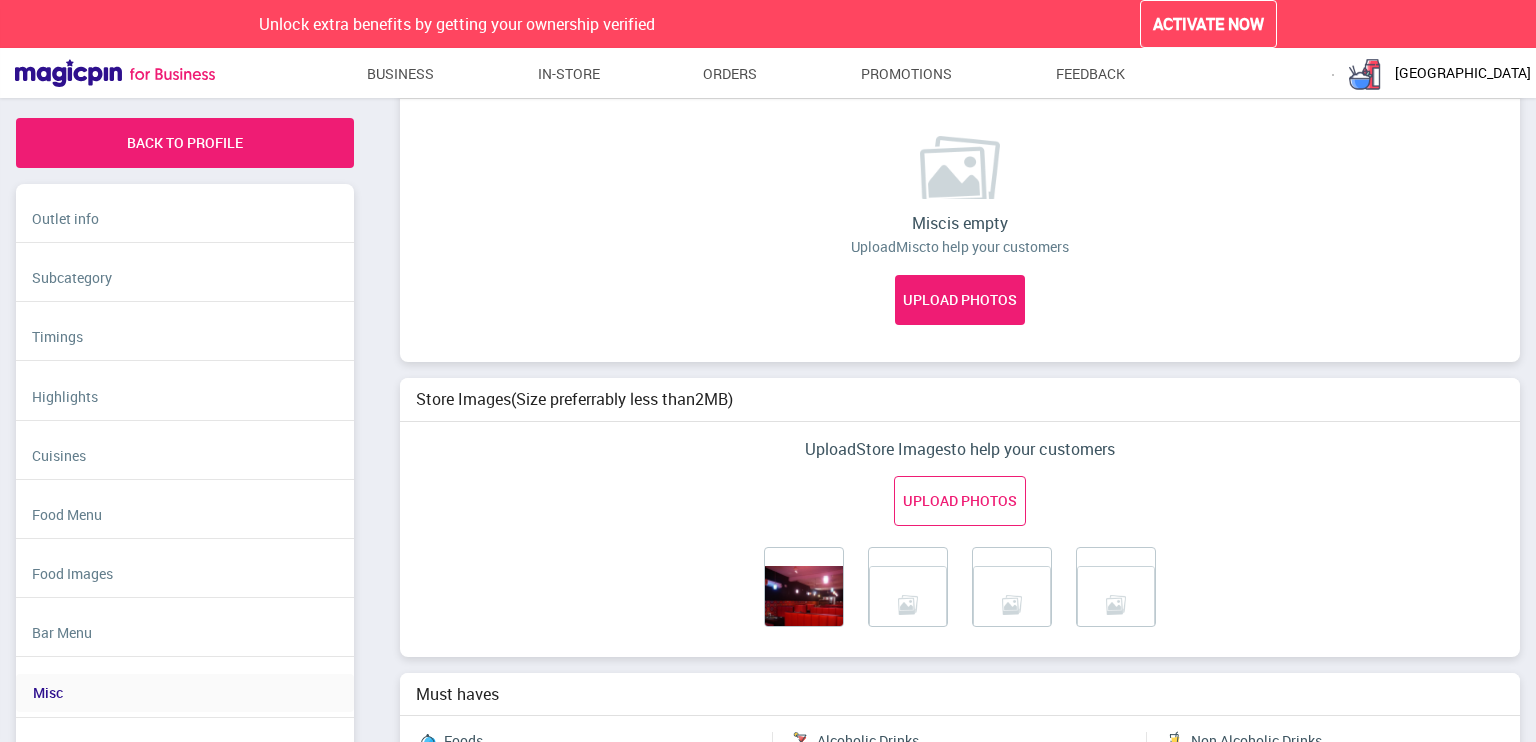 click on "UPLOAD PHOTOS" at bounding box center [960, 501] 